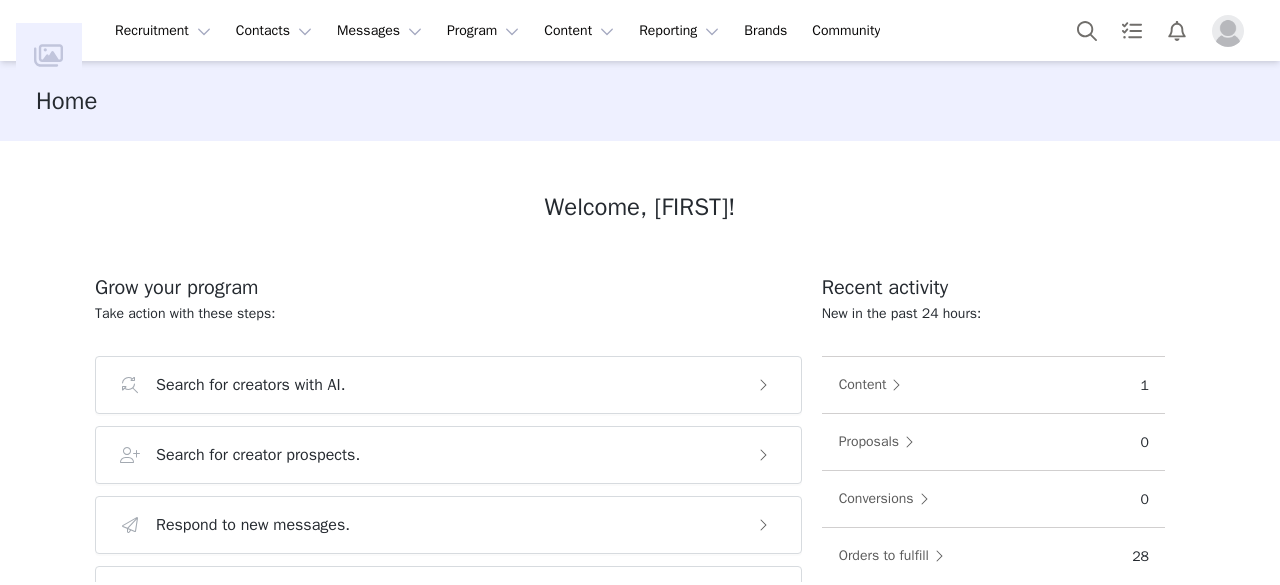 scroll, scrollTop: 0, scrollLeft: 0, axis: both 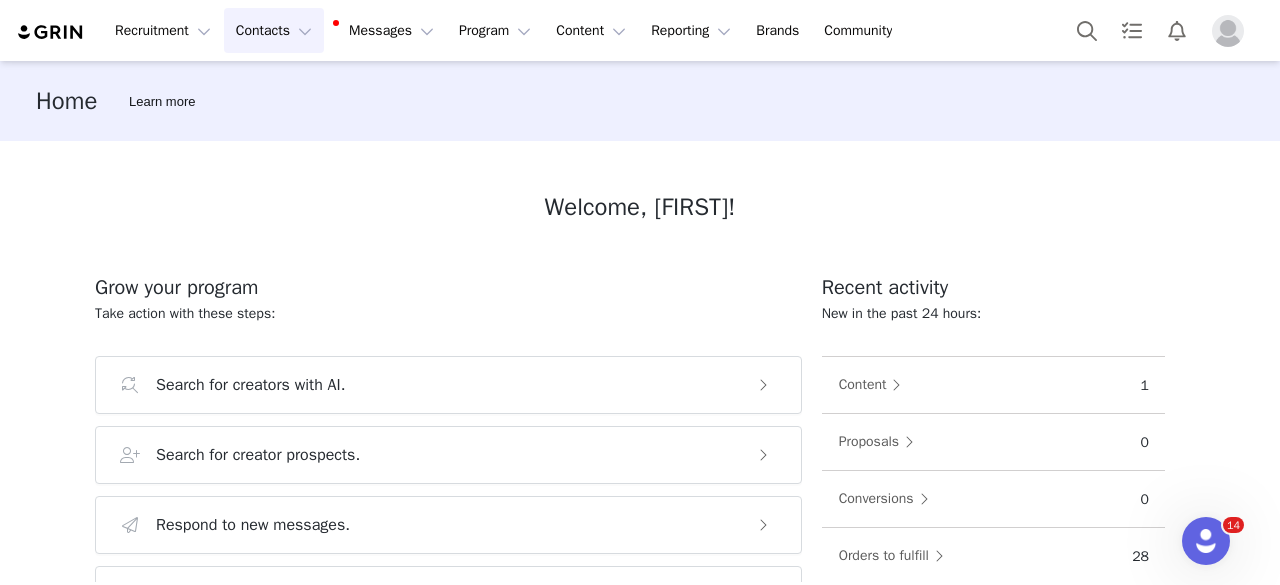 click on "Contacts Contacts" at bounding box center [274, 30] 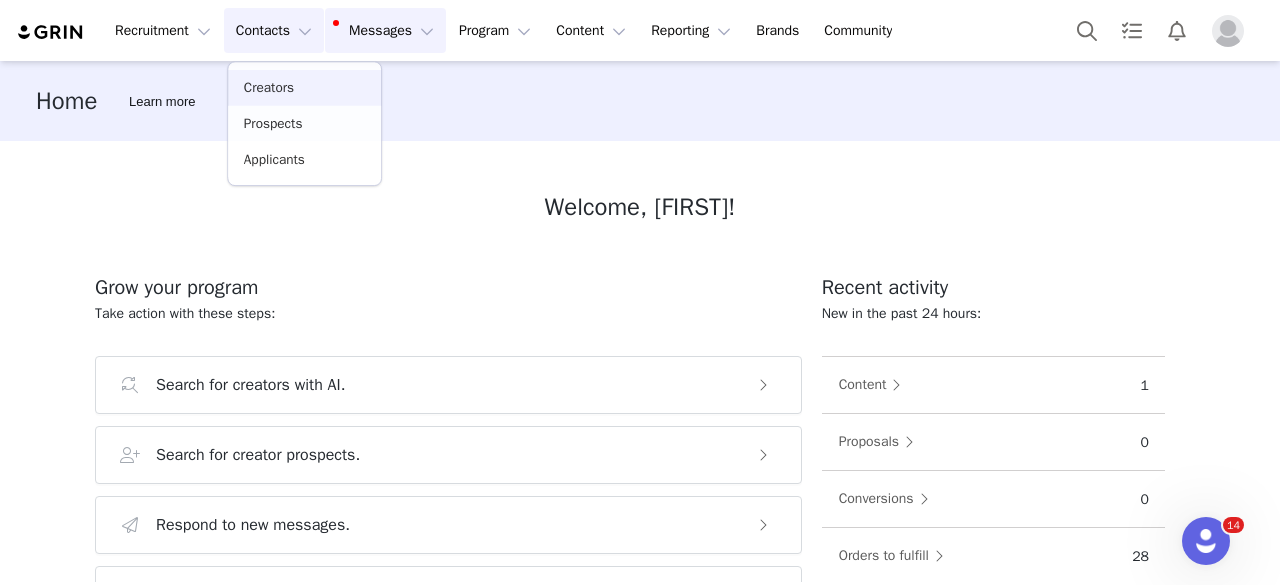 click on "Messages Messages" at bounding box center [385, 30] 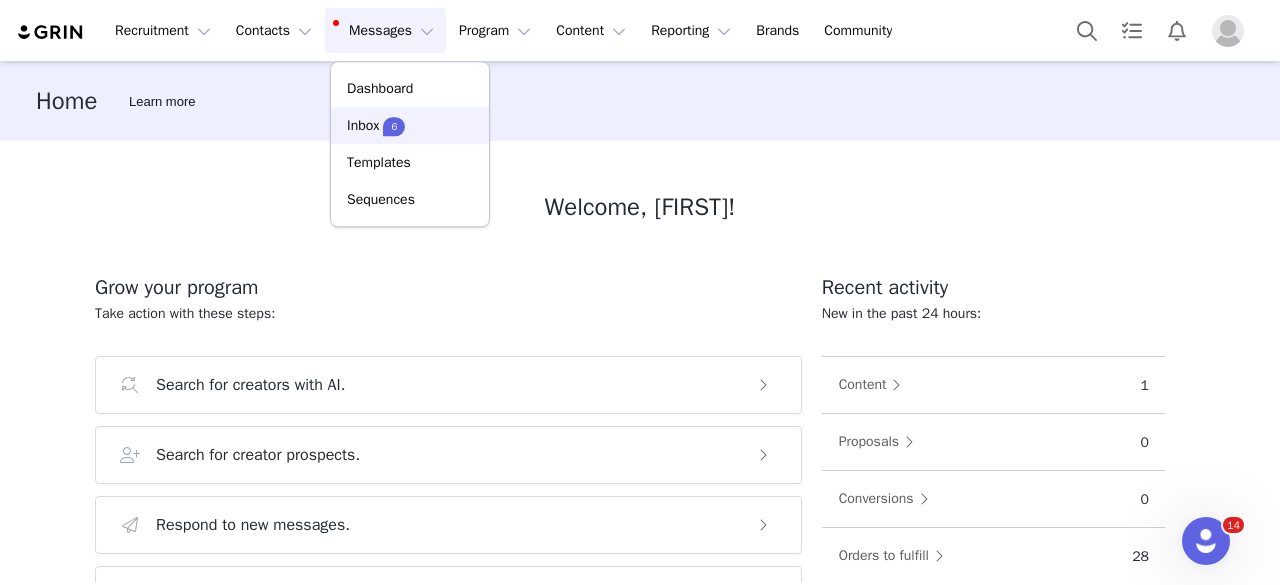 click on "Inbox" at bounding box center (363, 125) 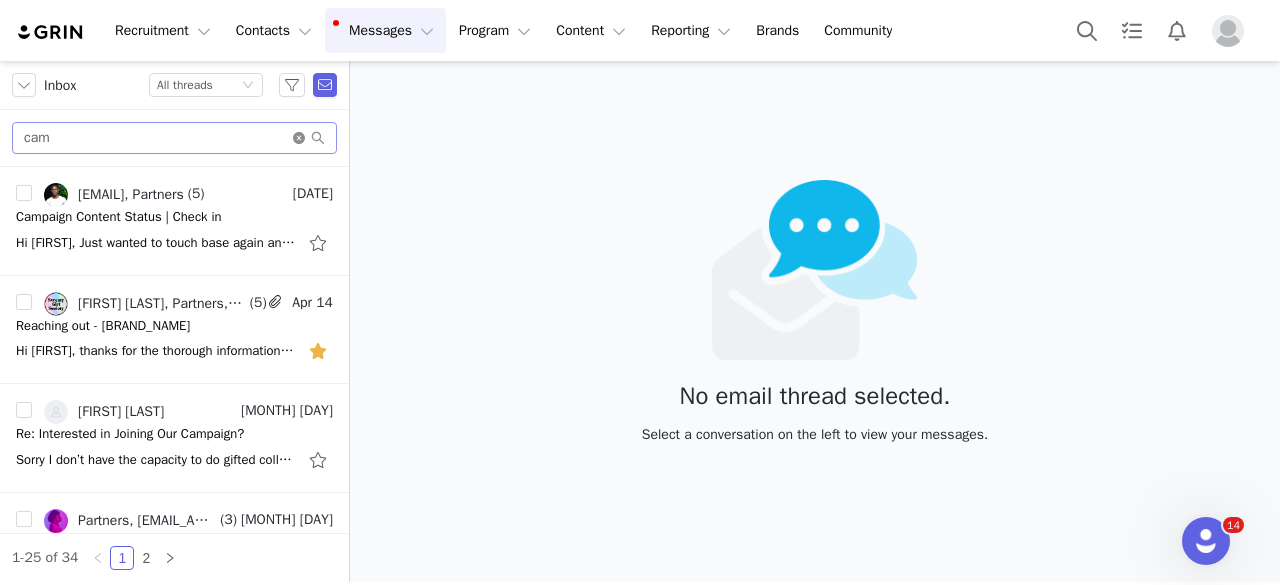 click 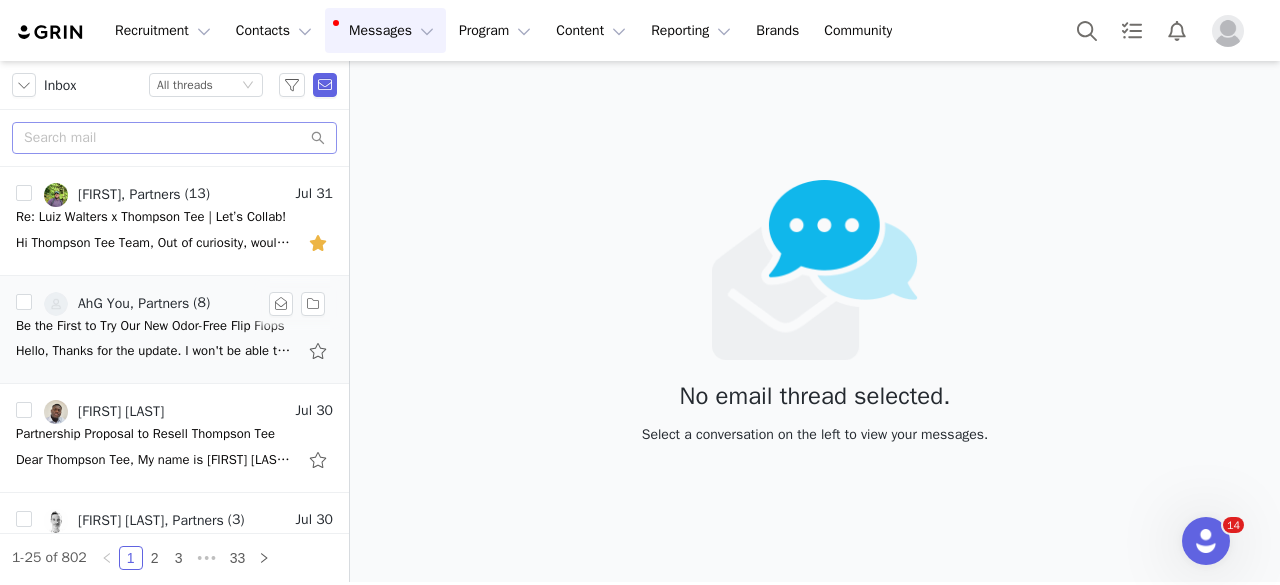 click on "Hello,
Thanks for the update. I won't be able to receive the shipment, so it will be returned once the pickup deadline is over.
Cheers,
[FIRST]
On [DATE] at [TIME] [EMAIL_ADDRESS] wrote:
Hi [FIRST],
Thanks again for" at bounding box center (156, 351) 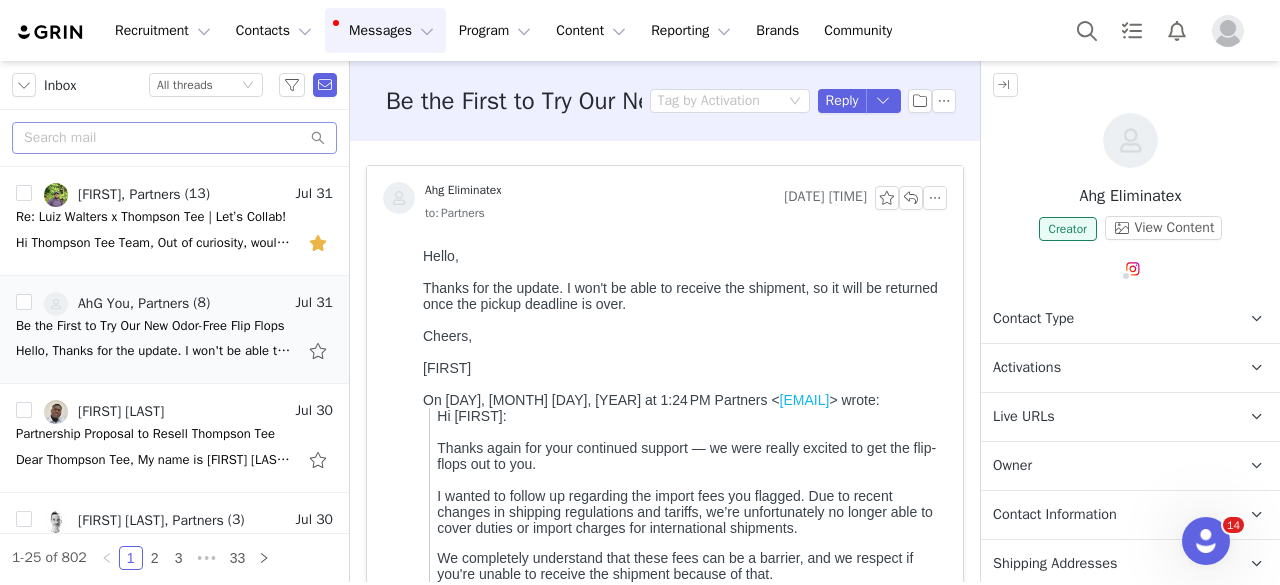 scroll, scrollTop: 0, scrollLeft: 0, axis: both 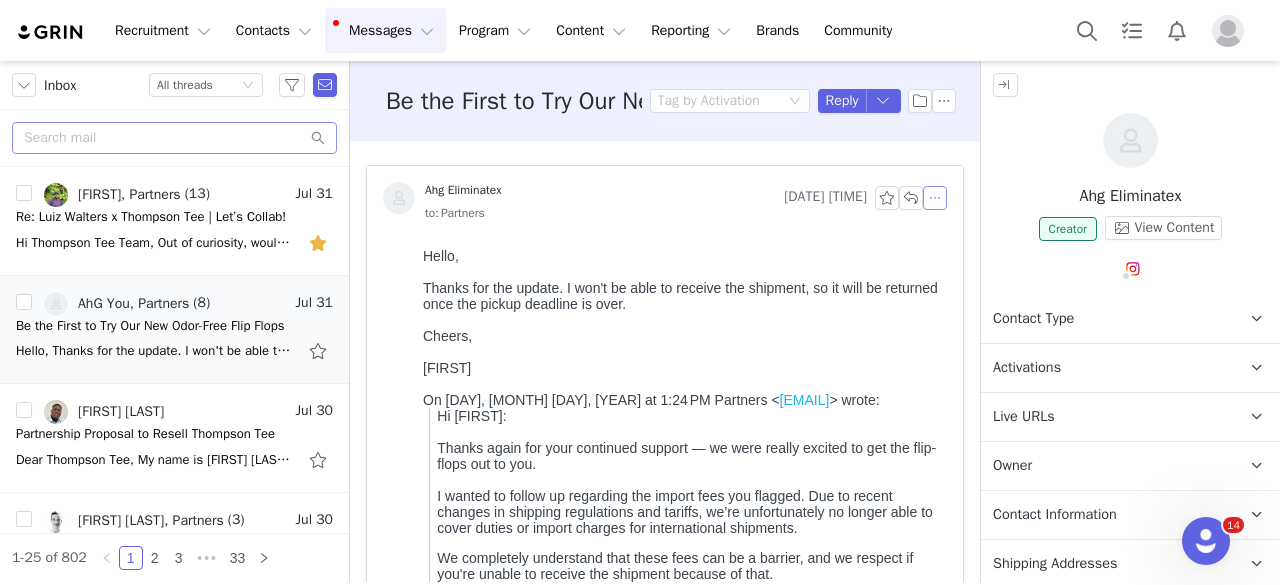 click at bounding box center (935, 198) 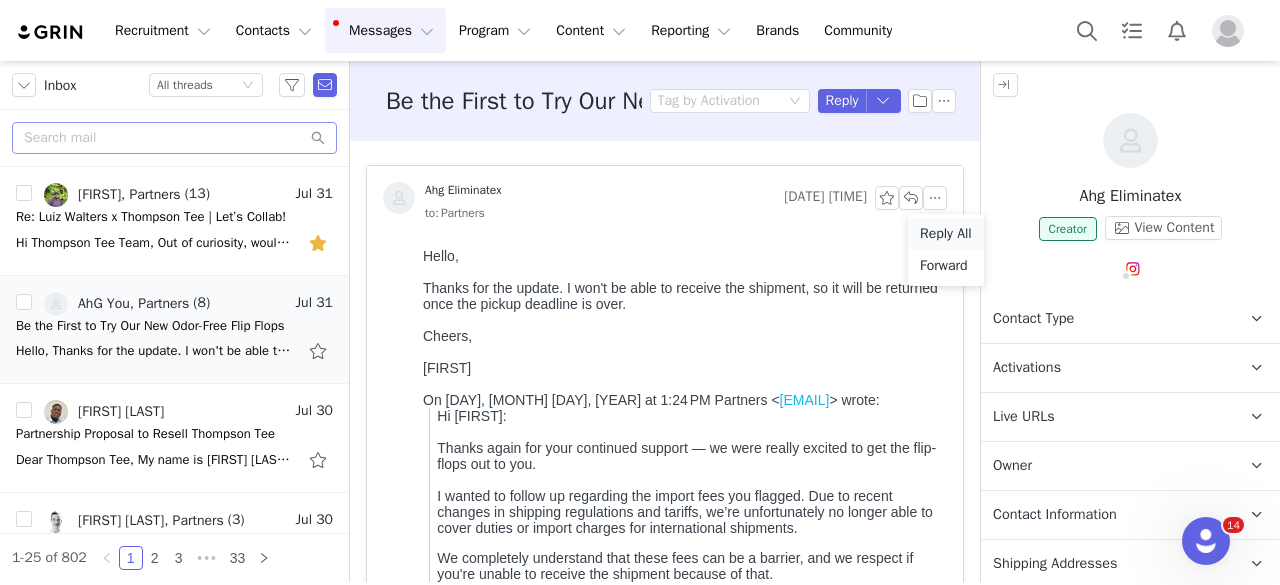 click on "Reply All" at bounding box center [946, 234] 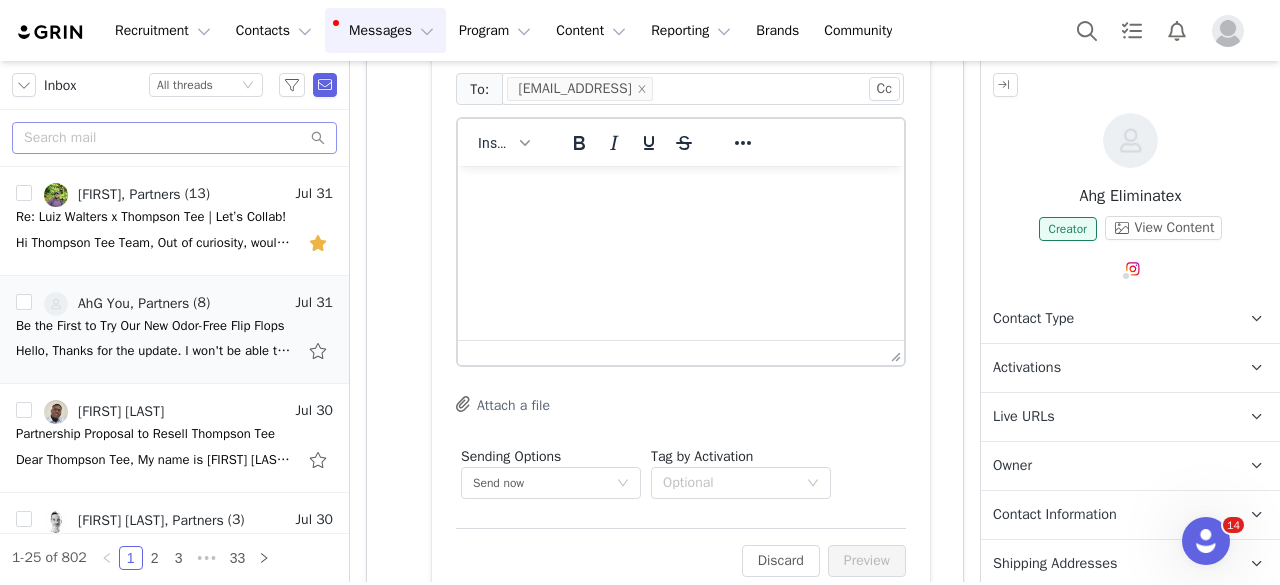 scroll, scrollTop: 664, scrollLeft: 0, axis: vertical 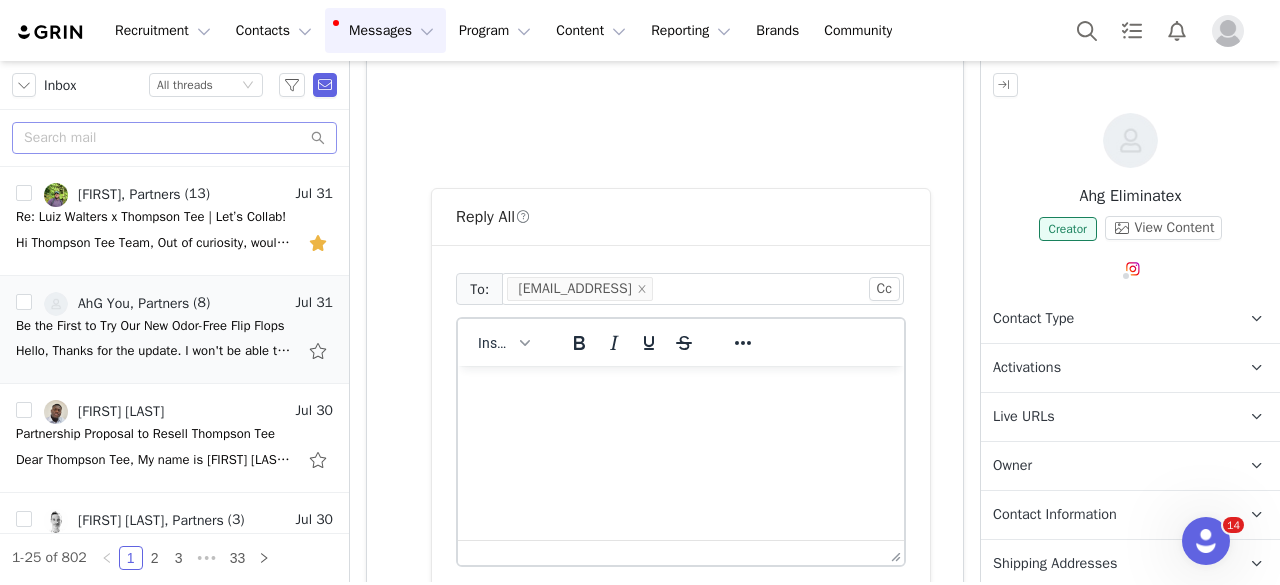 click at bounding box center [681, 393] 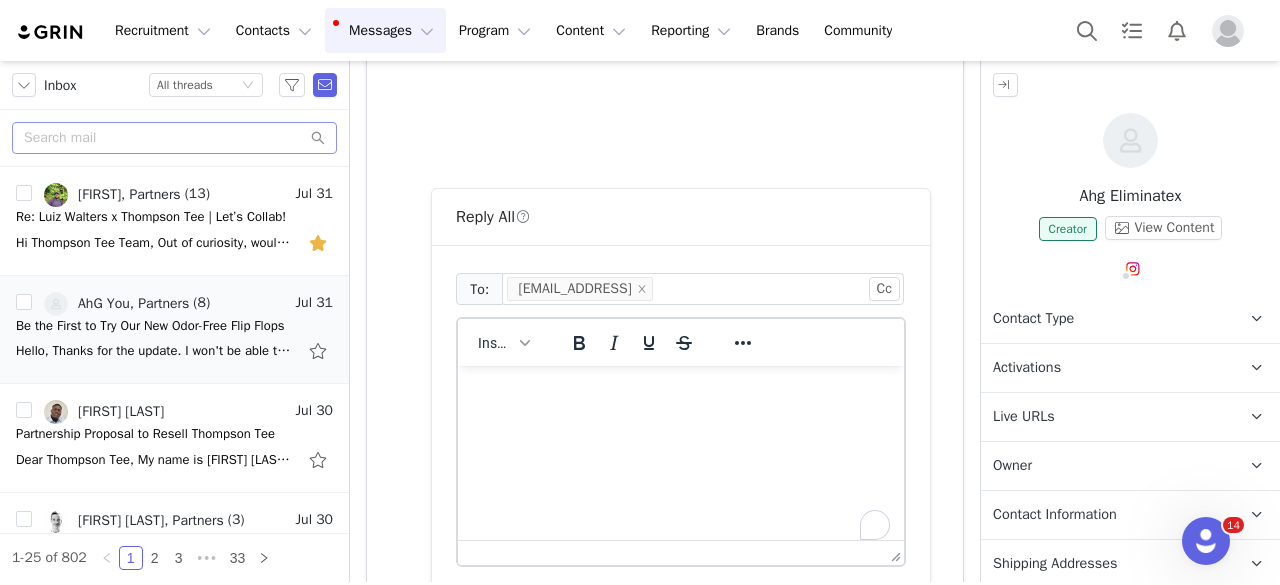 type 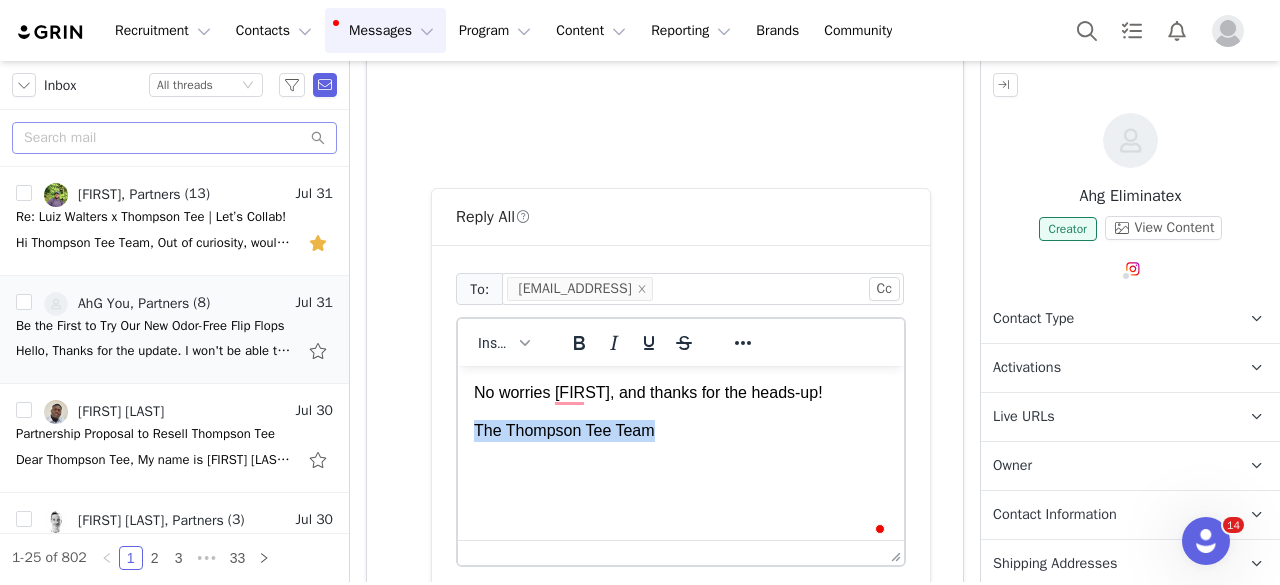 drag, startPoint x: 676, startPoint y: 440, endPoint x: 314, endPoint y: 438, distance: 362.00552 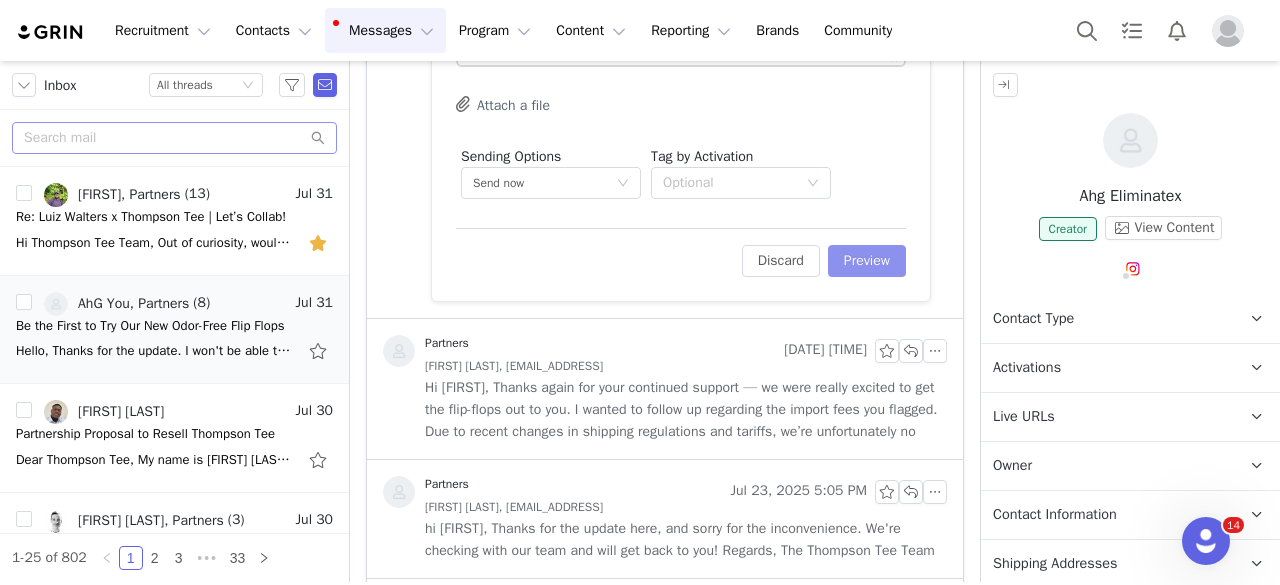 click on "Preview" at bounding box center [867, 261] 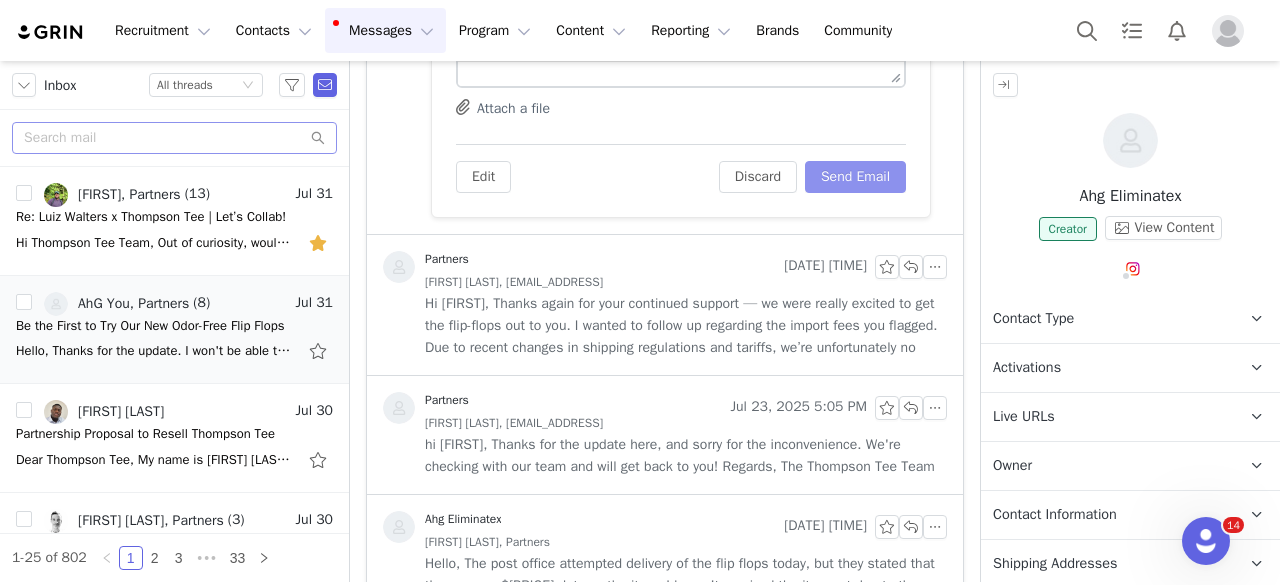 scroll, scrollTop: 1080, scrollLeft: 0, axis: vertical 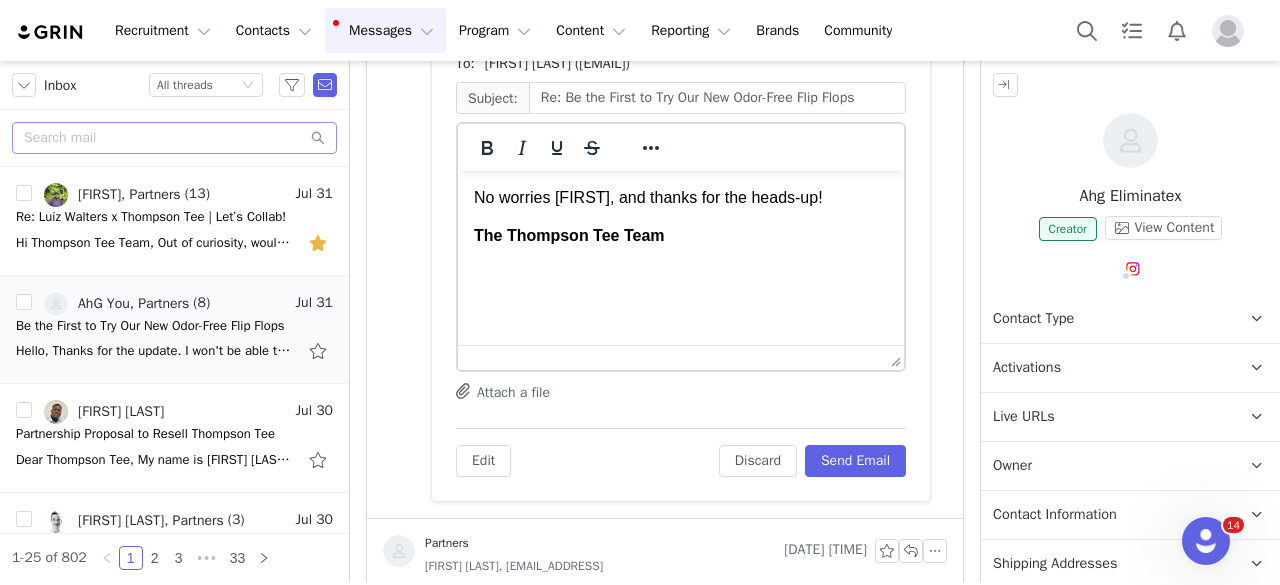 click on "No worries [FIRST], and thanks for the heads-up! The Thompson Tee Team" at bounding box center (681, 217) 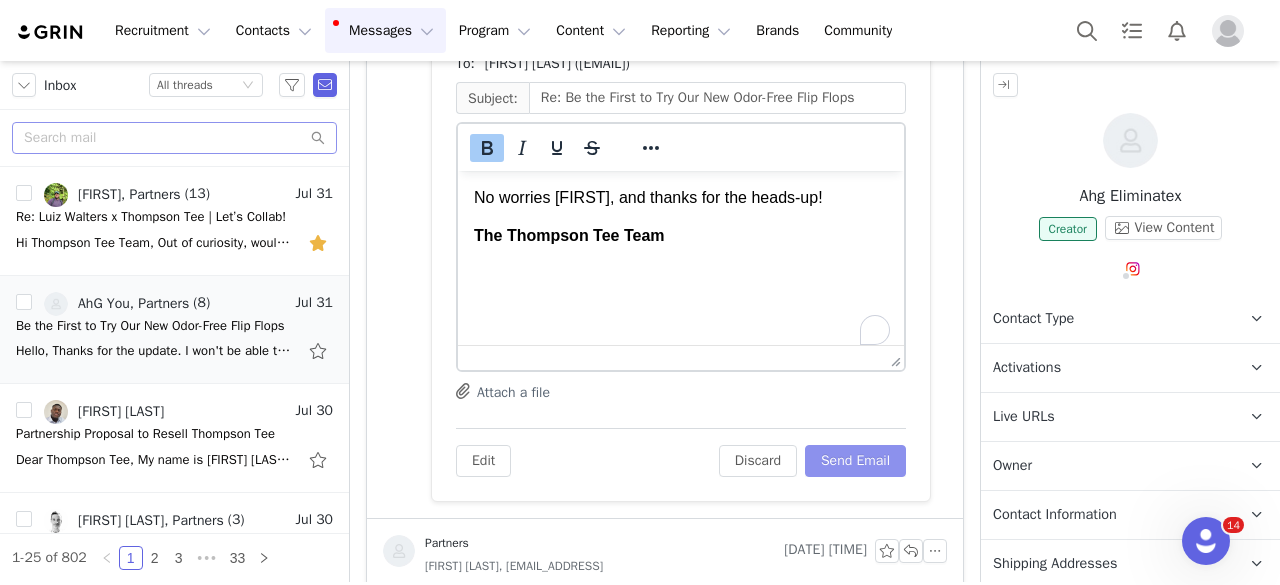 click on "Send Email" at bounding box center (855, 461) 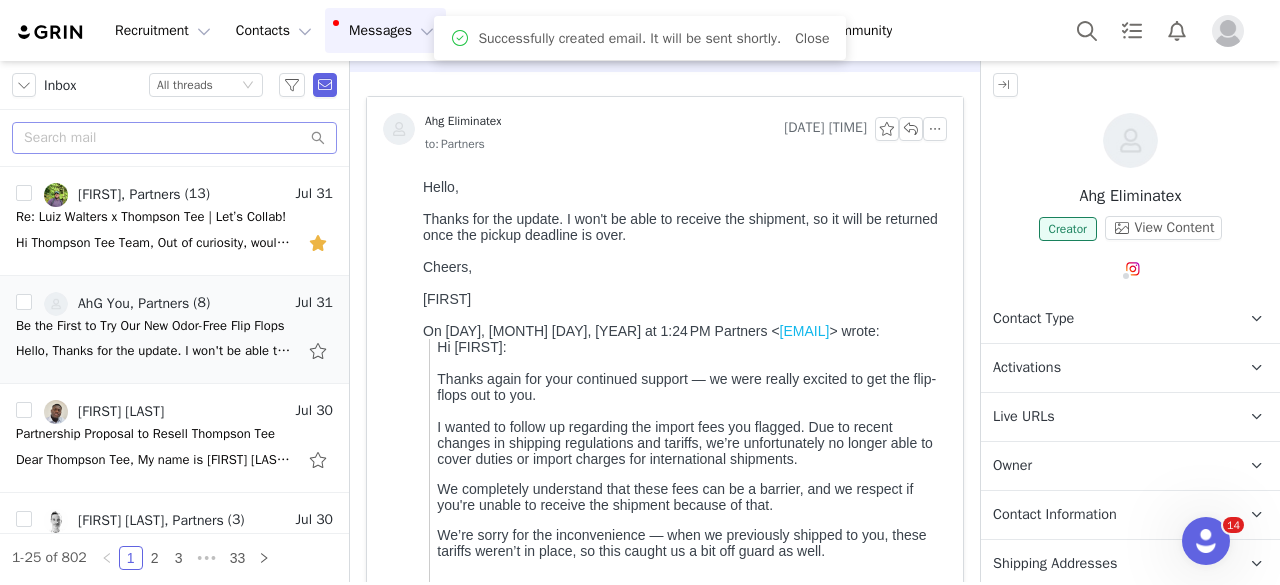 scroll, scrollTop: 0, scrollLeft: 0, axis: both 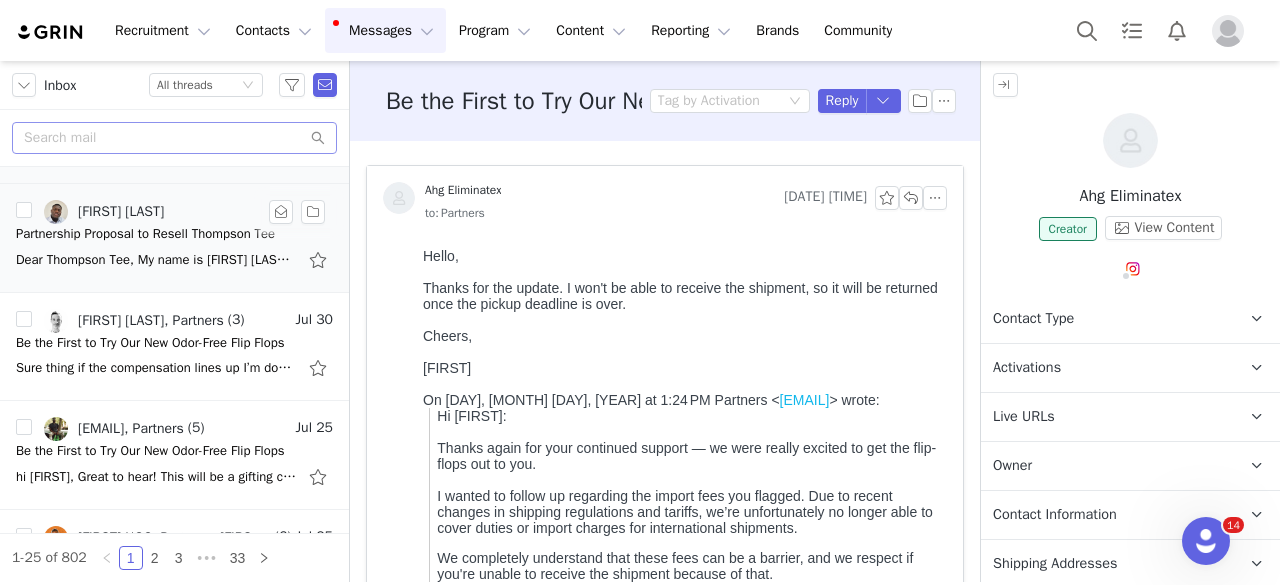 click on "[FIRST] [LAST]       [DATE]   Partnership Proposal to Resell Thompson Tee       Dear Thompson Tee,
My name is [FIRST] [LAST], and I’m reaching out as a passionate customer currently based in Malta, having emigrated from Ghana. I’ve personally experienced the transformative benefits of your sweat-proof undershirts, and I beli" at bounding box center [174, 238] 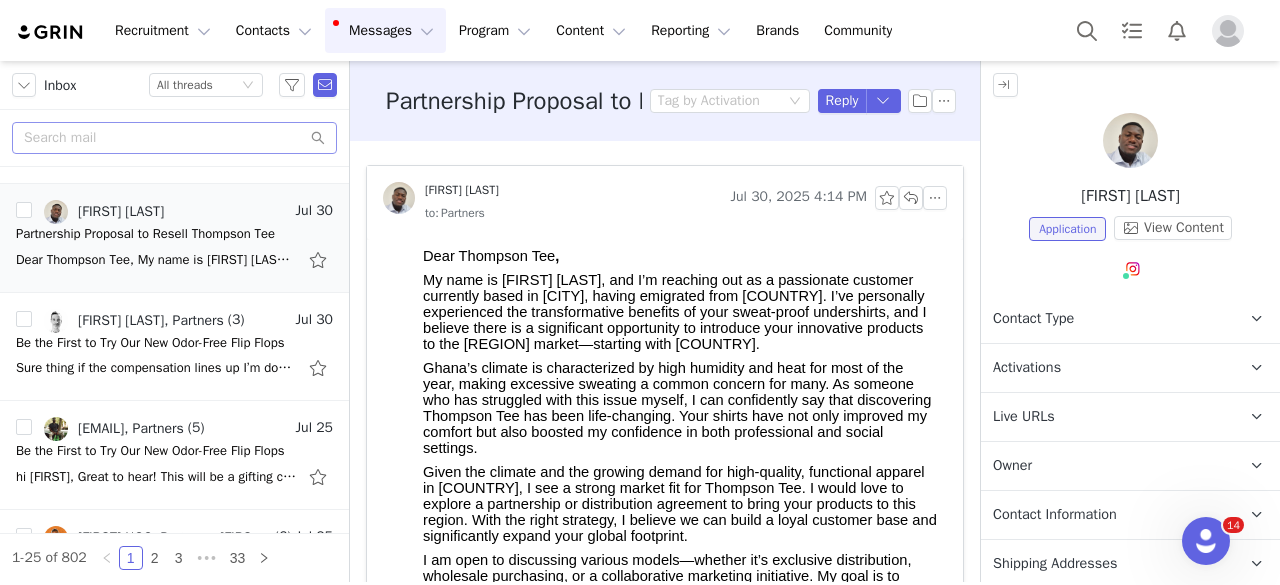 scroll, scrollTop: 0, scrollLeft: 0, axis: both 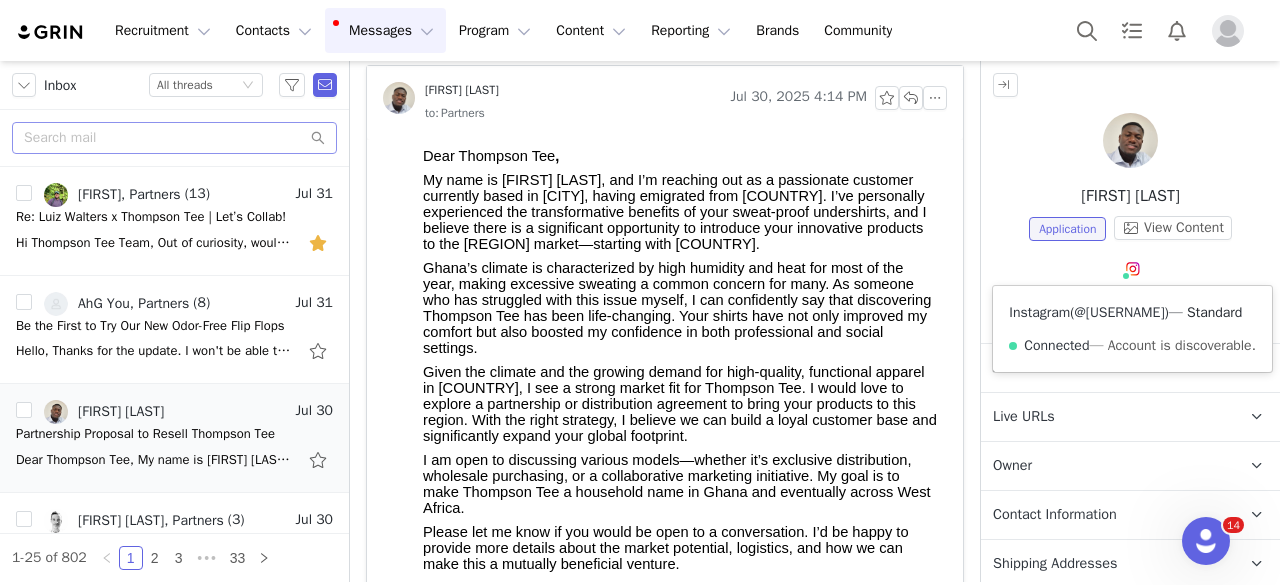 click on "@[USERNAME]" at bounding box center [1120, 312] 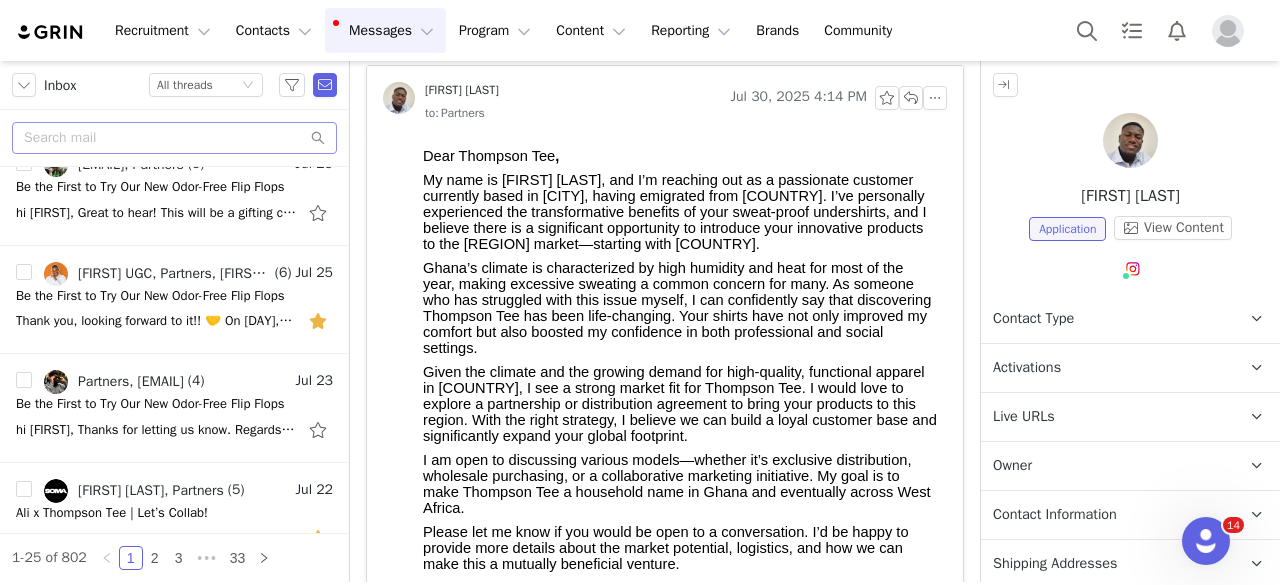scroll, scrollTop: 200, scrollLeft: 0, axis: vertical 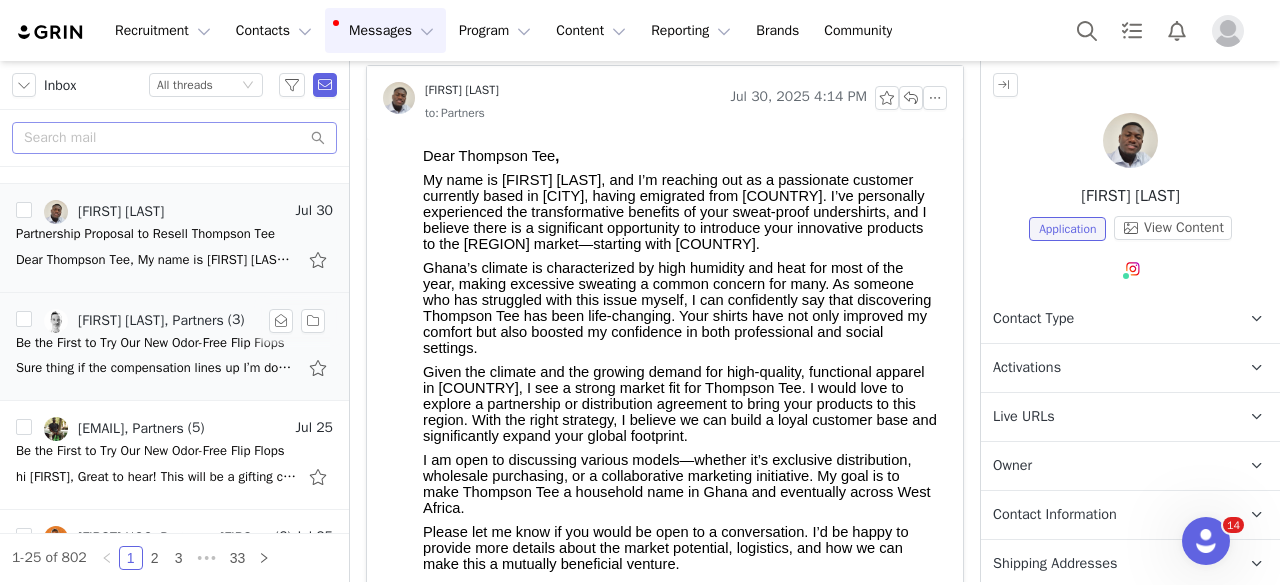 click on "[FIRST] [LAST], Partners       [DATE]   Be the First to Try Our New Odor-Free Flip Flops       Sure thing if the compensation lines up I’m down!
On Wed, [DATE] at [TIME] Partners <[EMAIL]> wrote:
Hi [FIRST],
We would love to chat about getting you on board as a creator for our new flip flop gift campaign! Let us know" at bounding box center (174, 347) 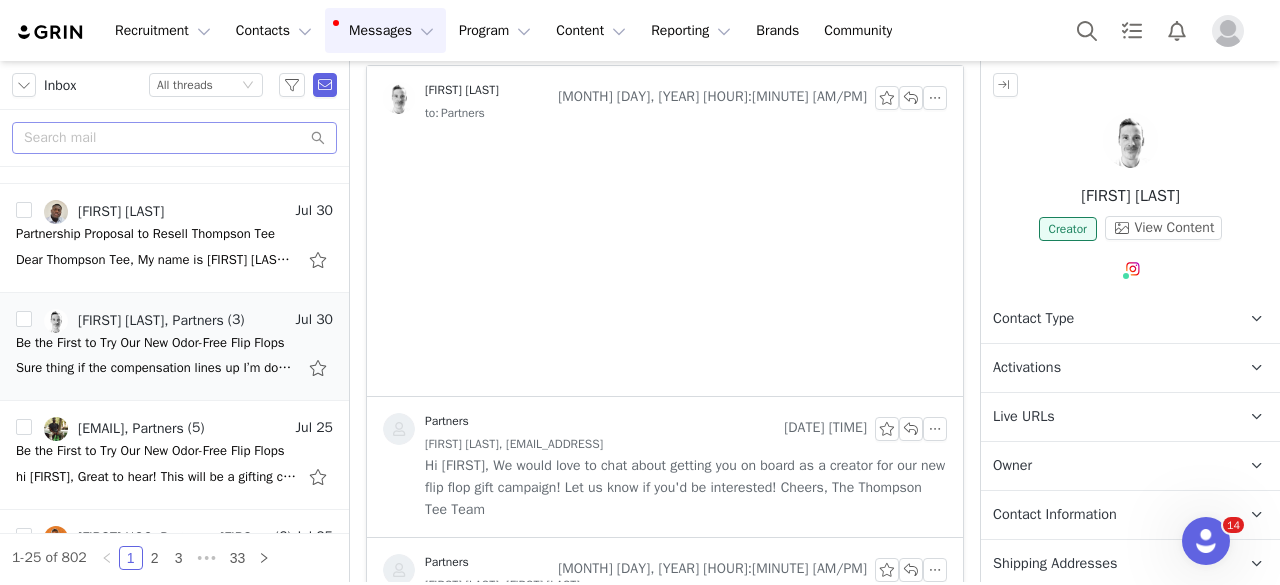 scroll, scrollTop: 100, scrollLeft: 0, axis: vertical 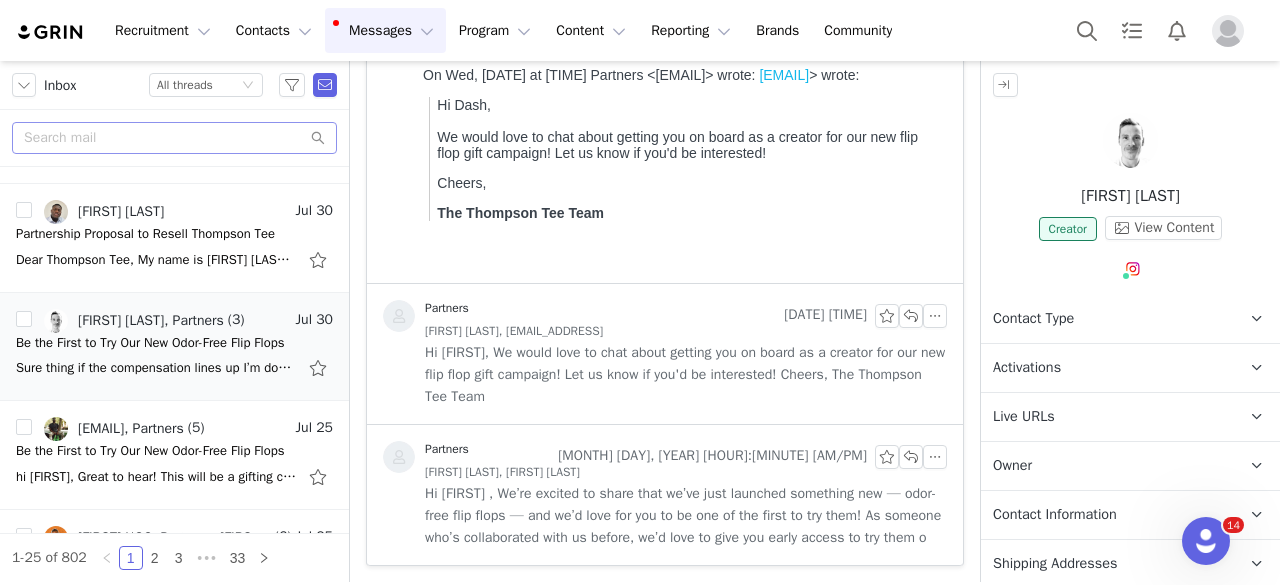 click on "Hi [FIRST] ,
We’re excited to share that we’ve just launched something new — odor-free flip flops — and we’d love for you to be one of the first to try them!
As someone who’s collaborated with us before, we’d love to give you early access to try them o" at bounding box center [686, 516] 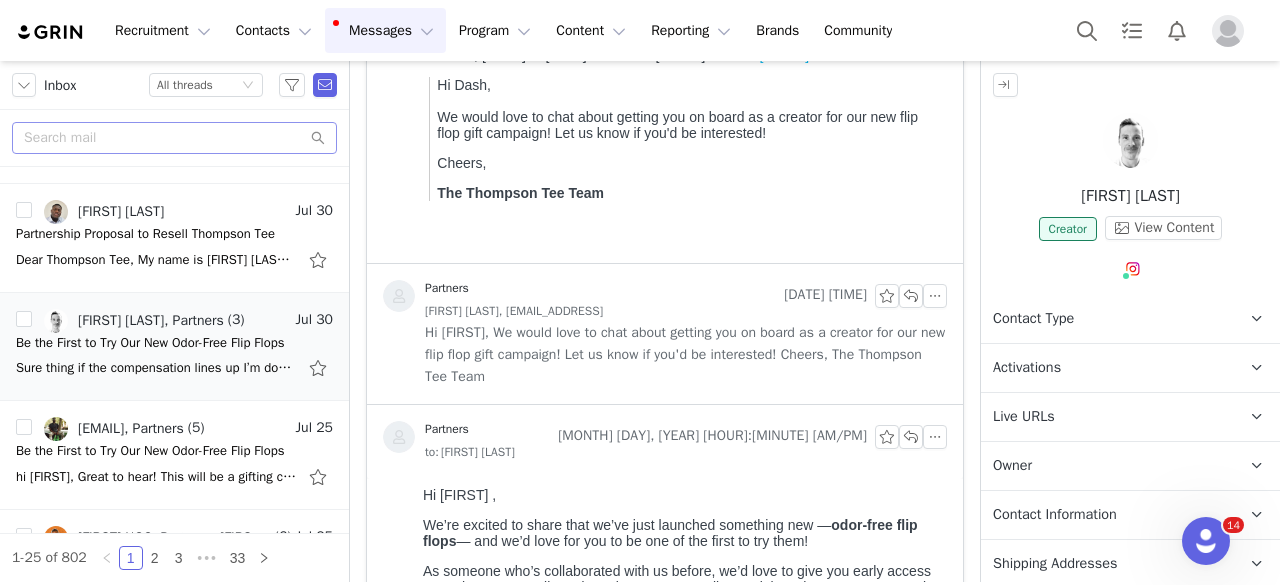 scroll, scrollTop: 0, scrollLeft: 0, axis: both 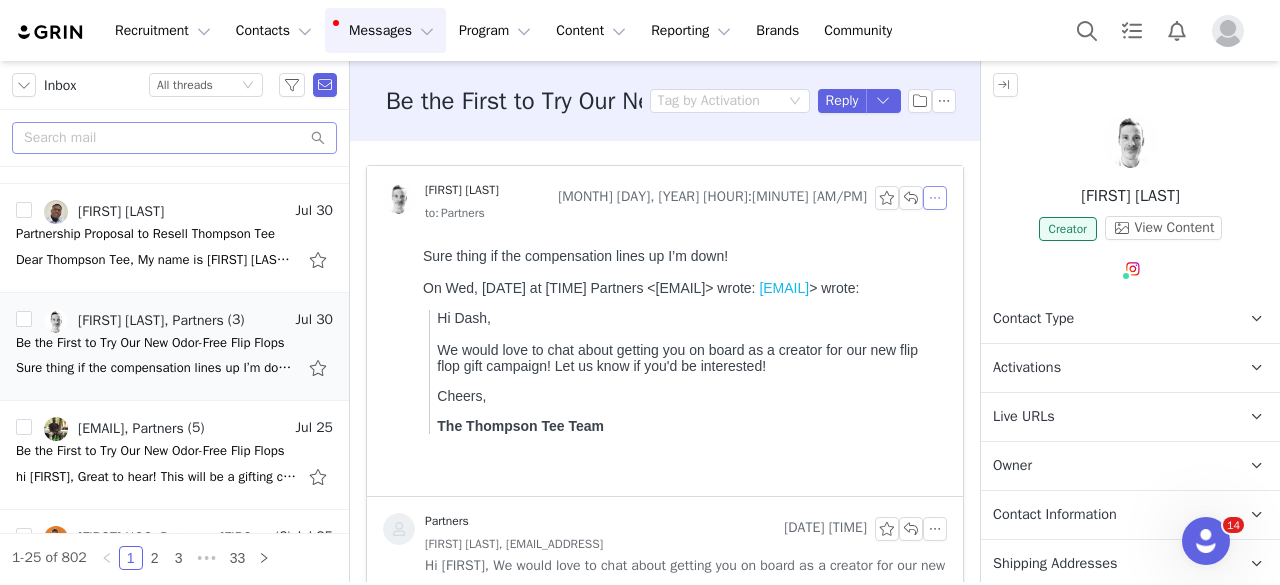 click at bounding box center (935, 198) 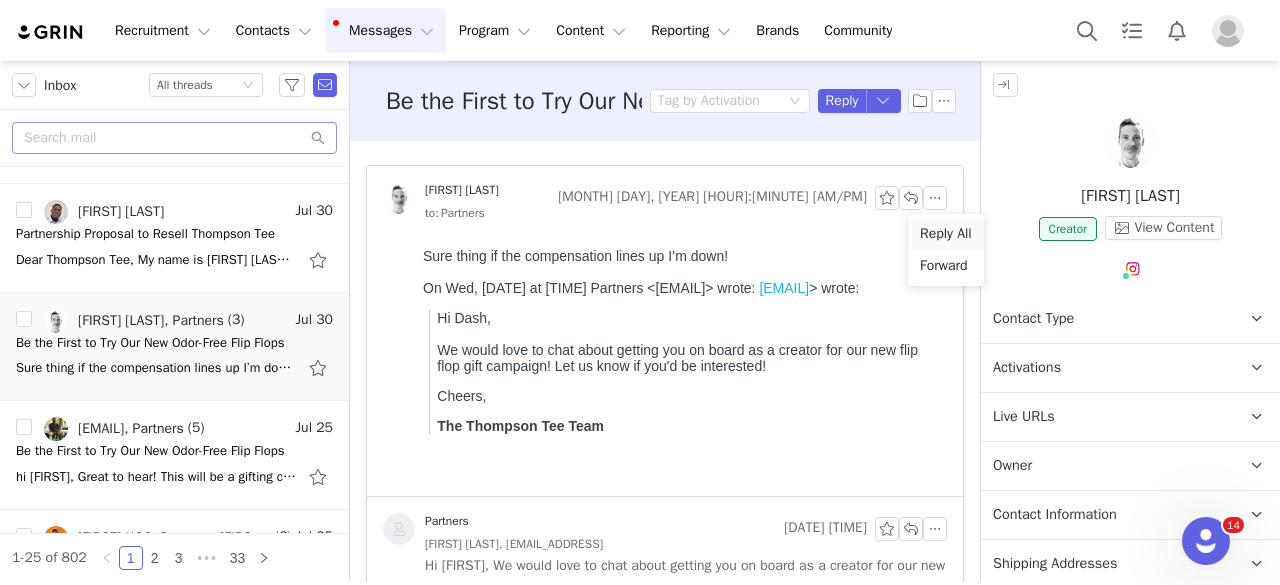 click on "Reply All" at bounding box center [946, 234] 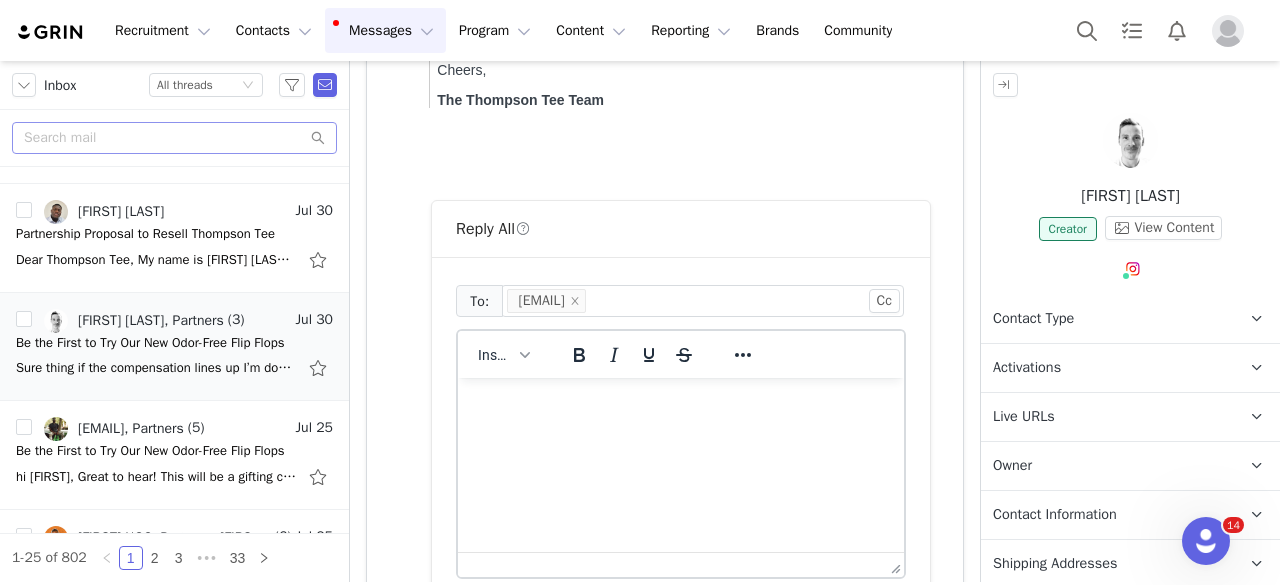 scroll, scrollTop: 522, scrollLeft: 0, axis: vertical 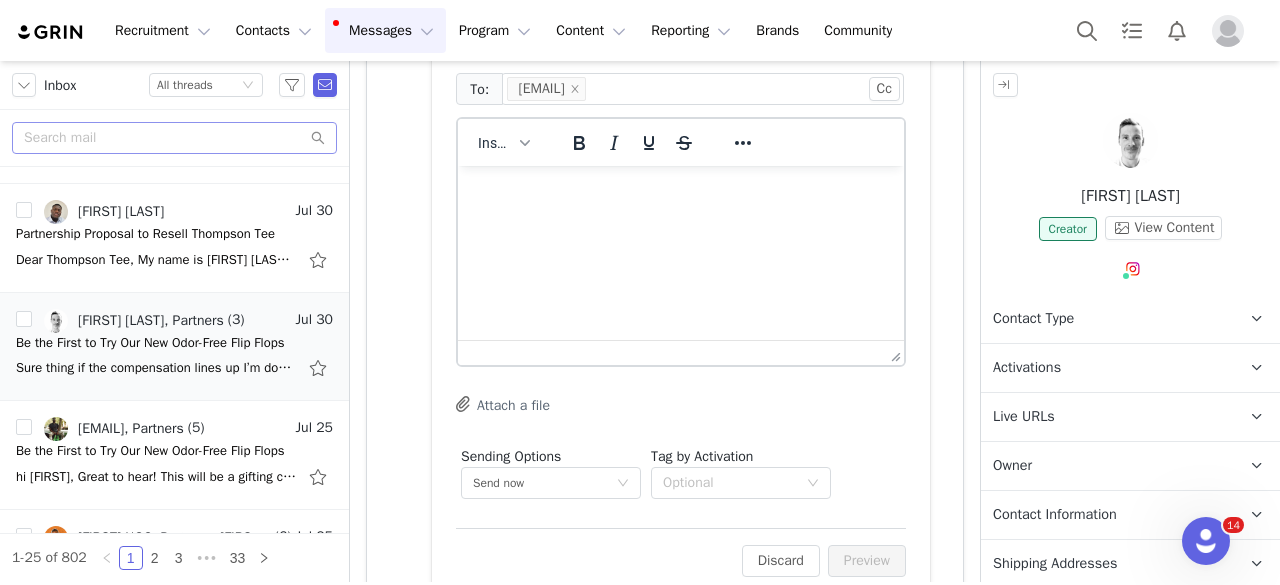 click at bounding box center (681, 193) 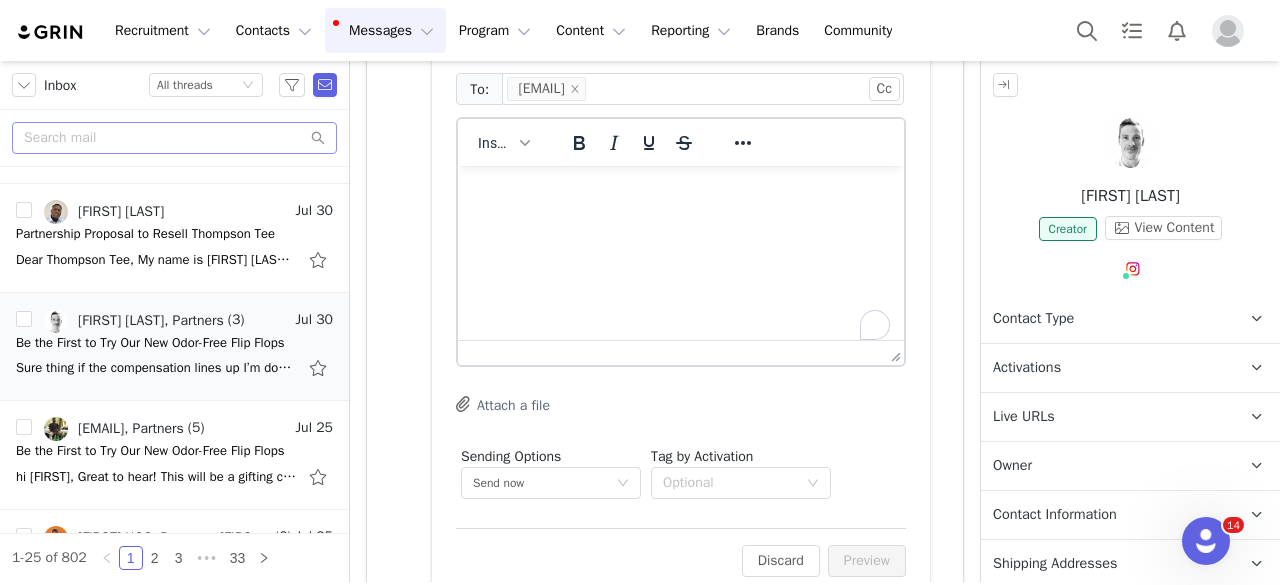 type 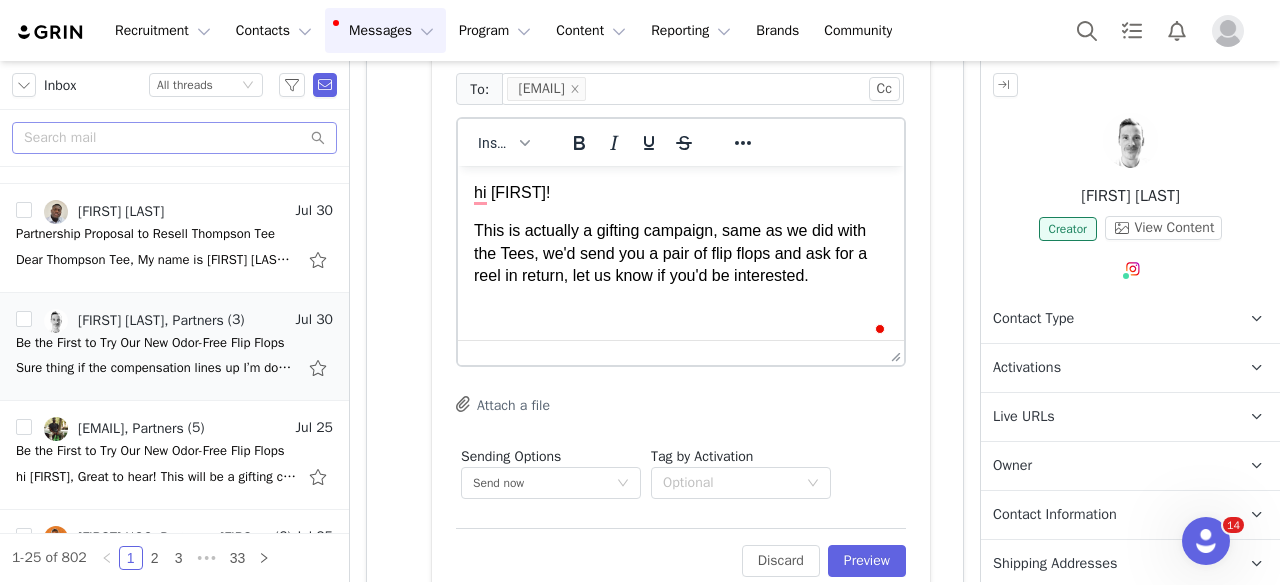 scroll, scrollTop: 8, scrollLeft: 0, axis: vertical 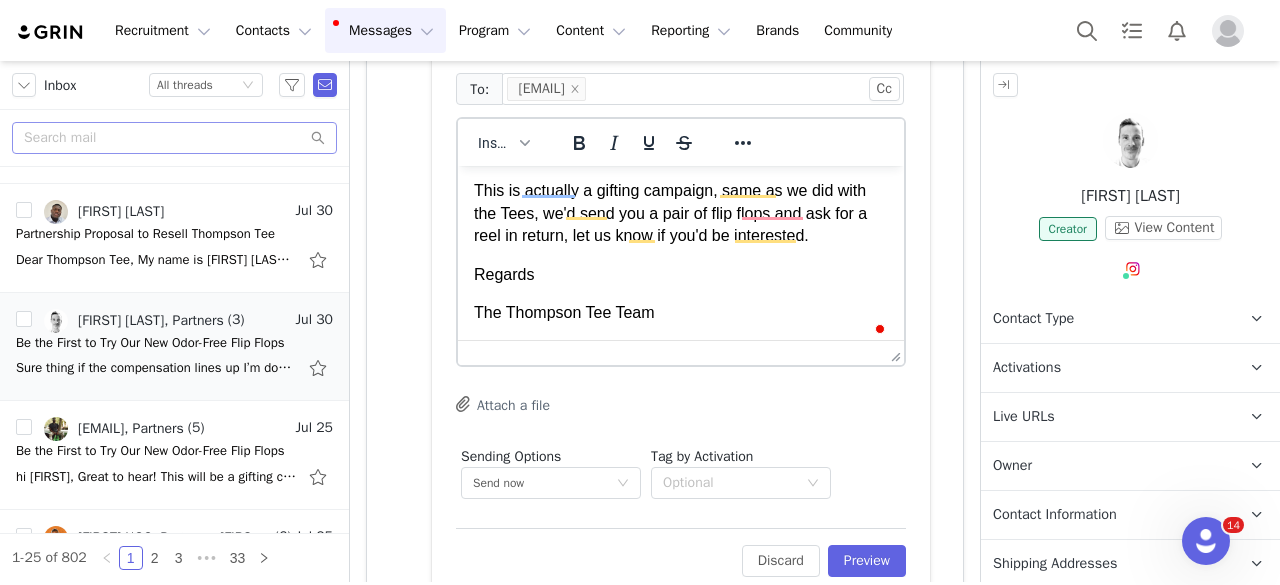 click on "The Thompson Tee Team" at bounding box center (681, 313) 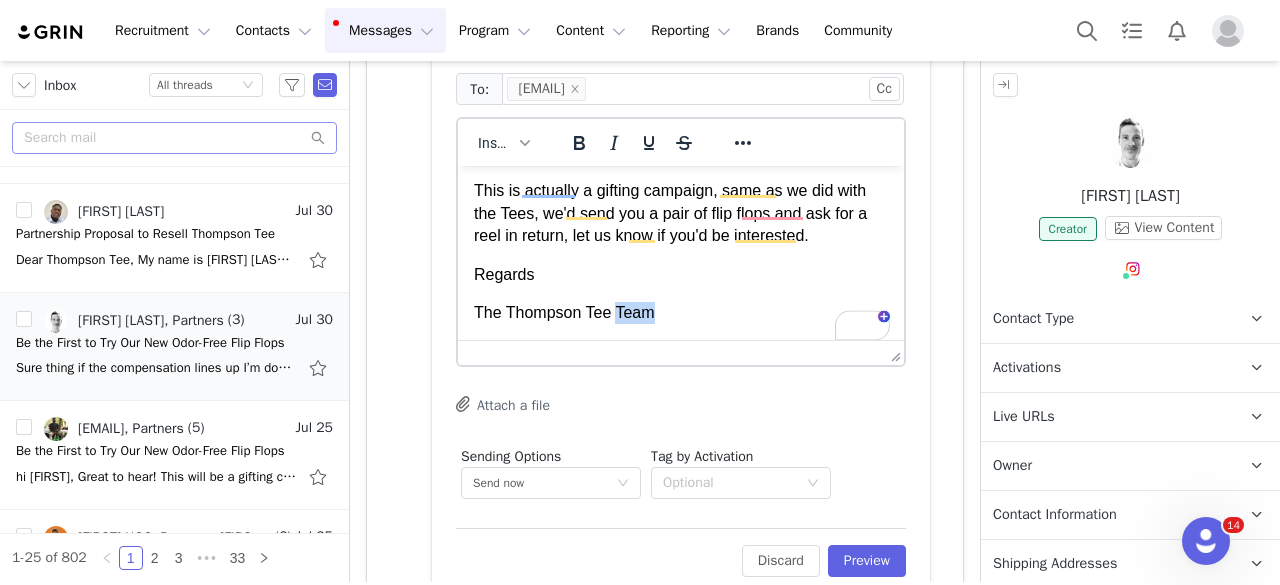 click on "The Thompson Tee Team" at bounding box center [681, 313] 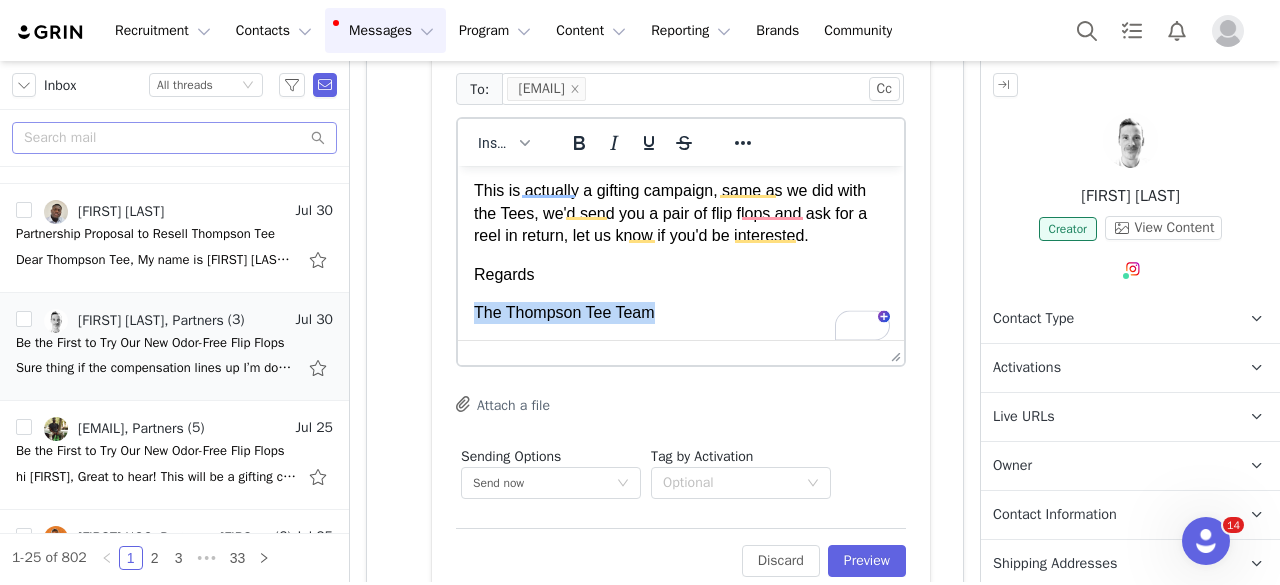 click on "The Thompson Tee Team" at bounding box center (681, 313) 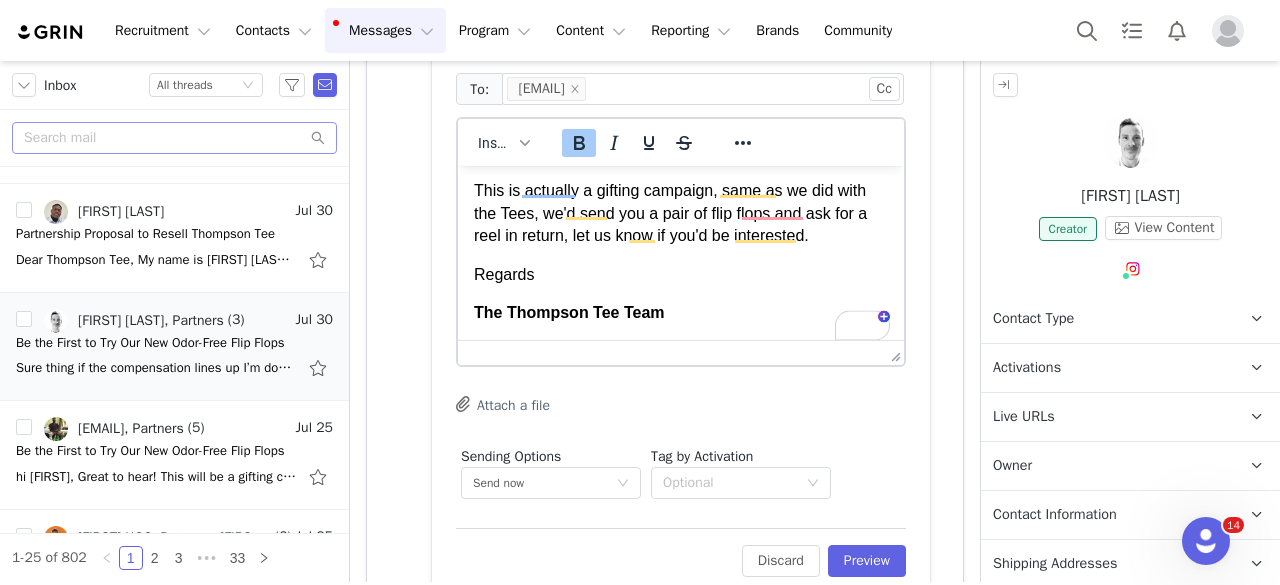 scroll, scrollTop: 62, scrollLeft: 0, axis: vertical 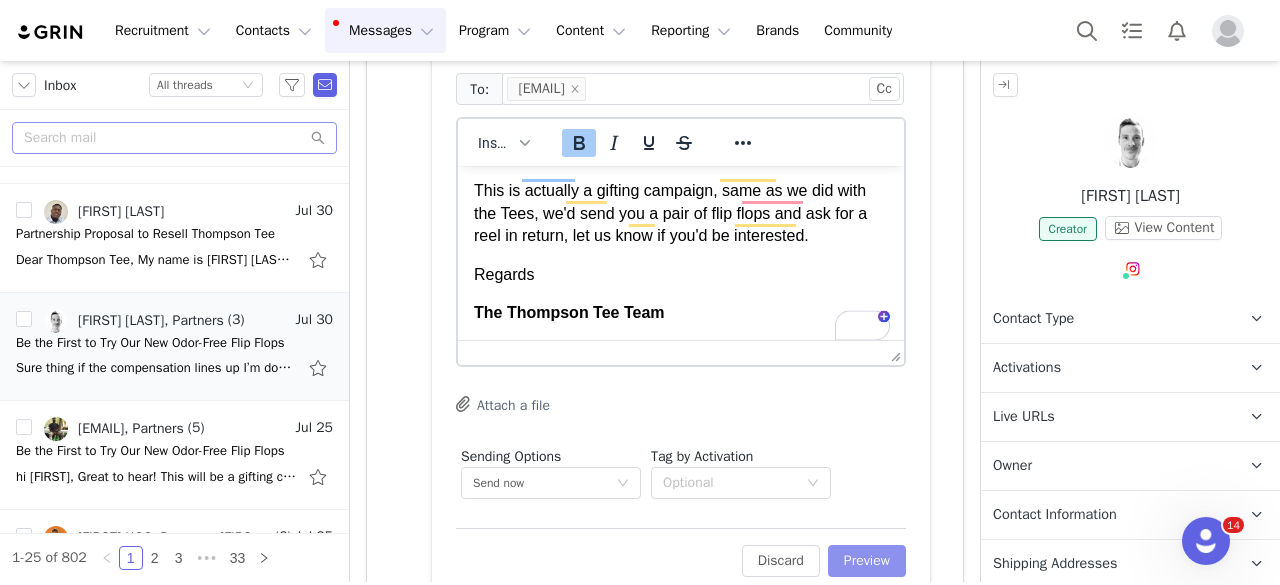 click on "Preview" at bounding box center [867, 561] 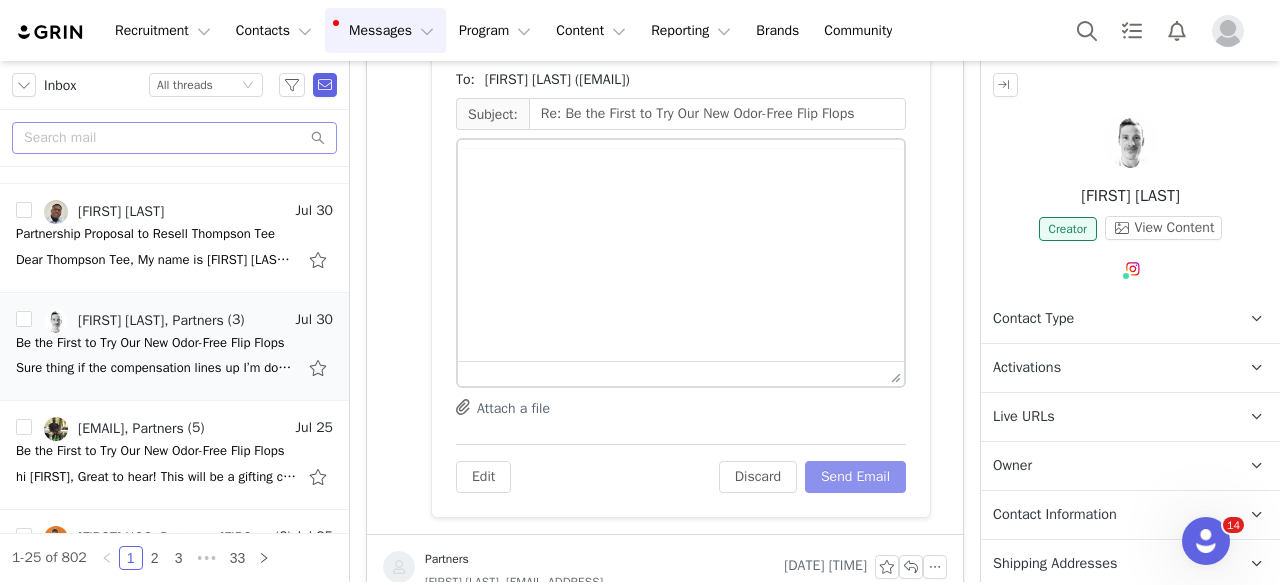 scroll, scrollTop: 0, scrollLeft: 0, axis: both 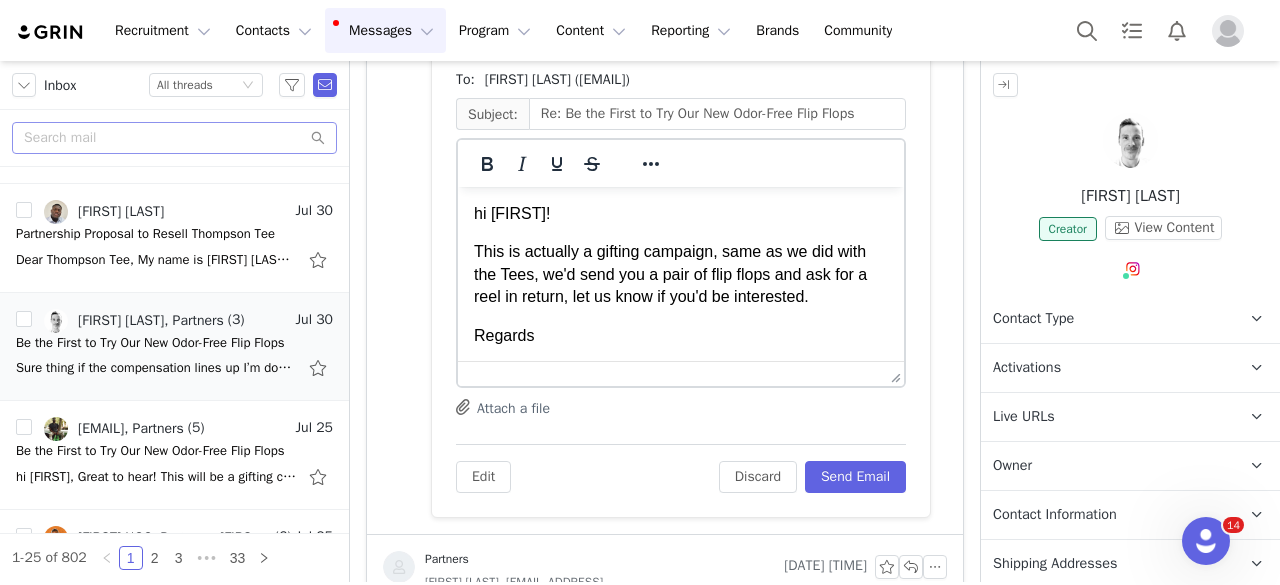 click on "Regards" at bounding box center (681, 336) 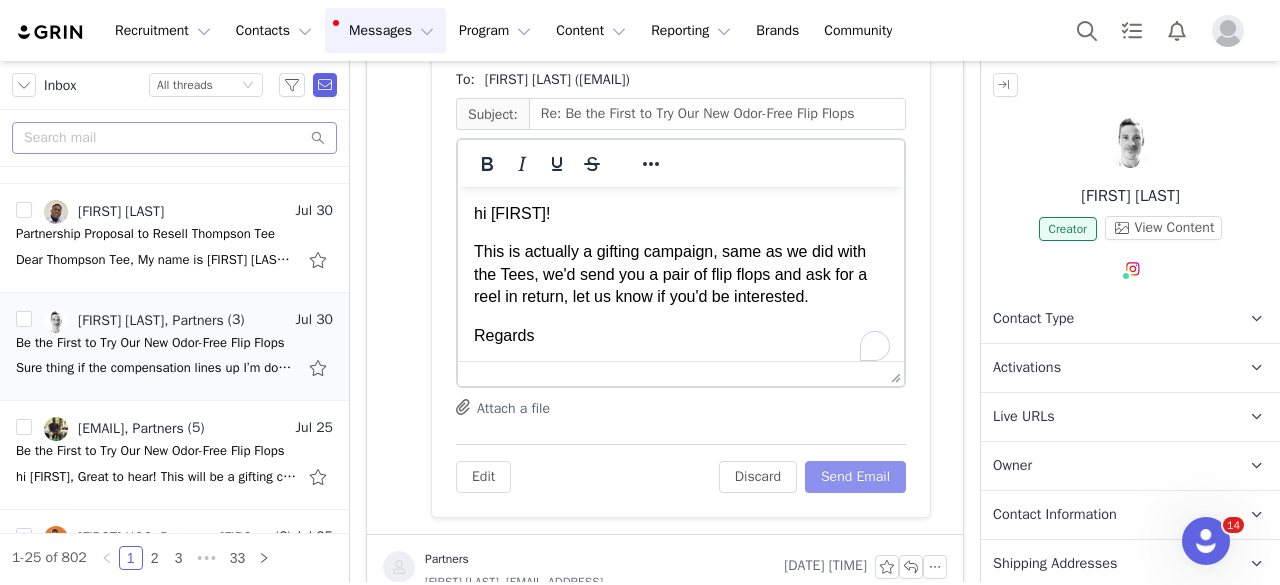 click on "Send Email" at bounding box center (855, 477) 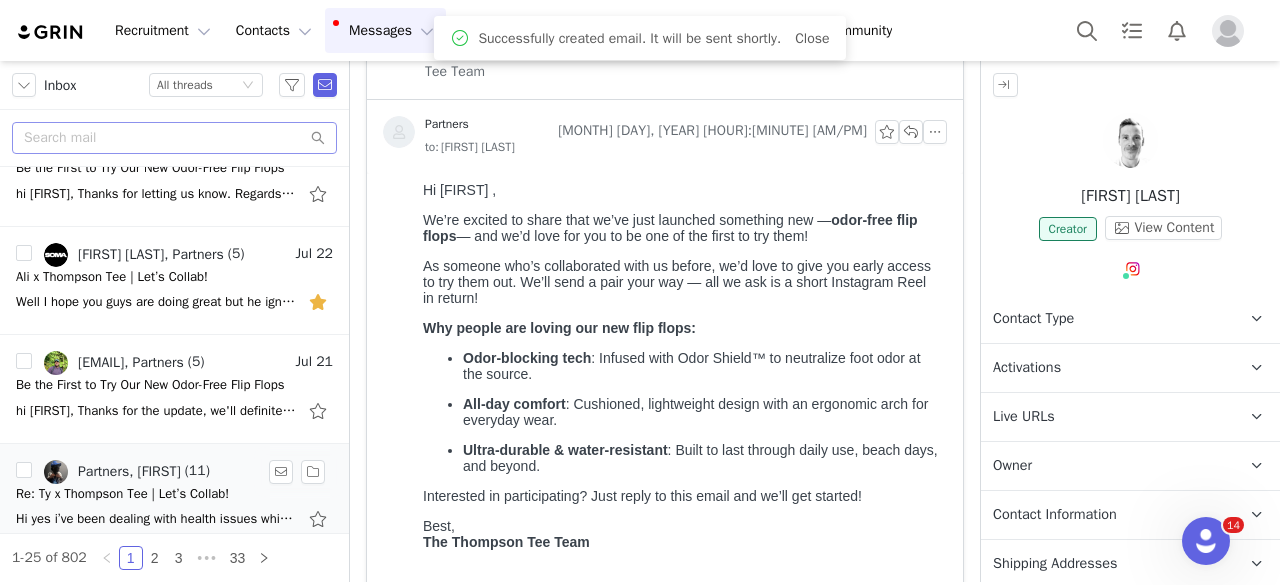 scroll, scrollTop: 900, scrollLeft: 0, axis: vertical 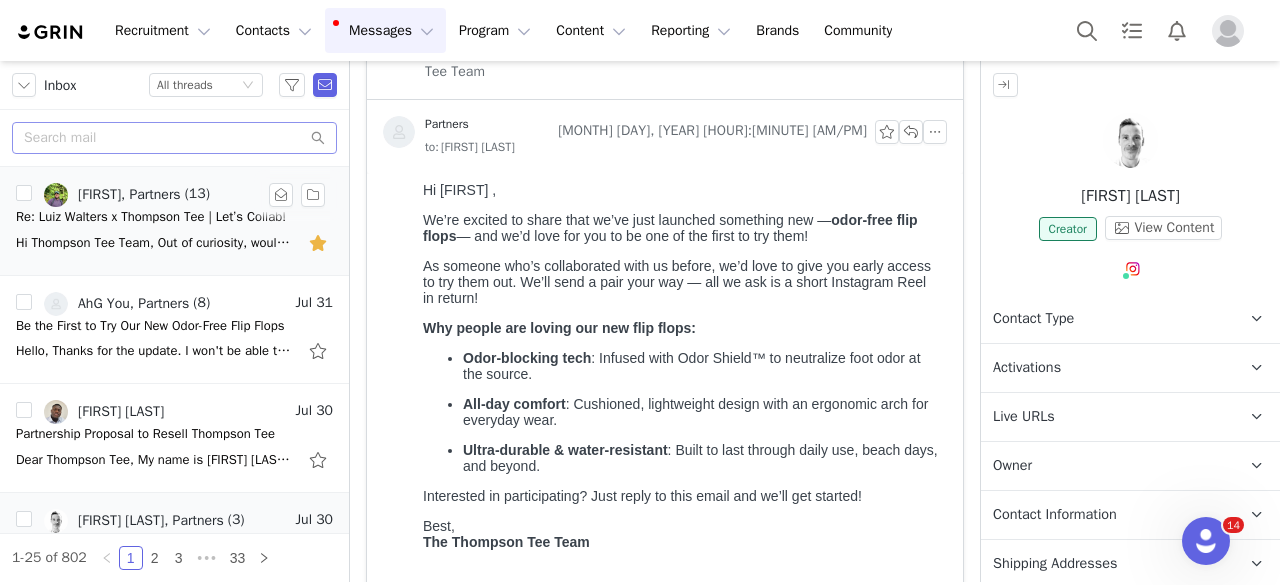 click on "Hi Thompson Tee Team,
Out of curiosity, would it be possible to get any performance stats from the ad? Things like click-through rate, ROAS, ROI, or even sales generated would be super helpful on my end to understand how the video performed and improve" at bounding box center [156, 243] 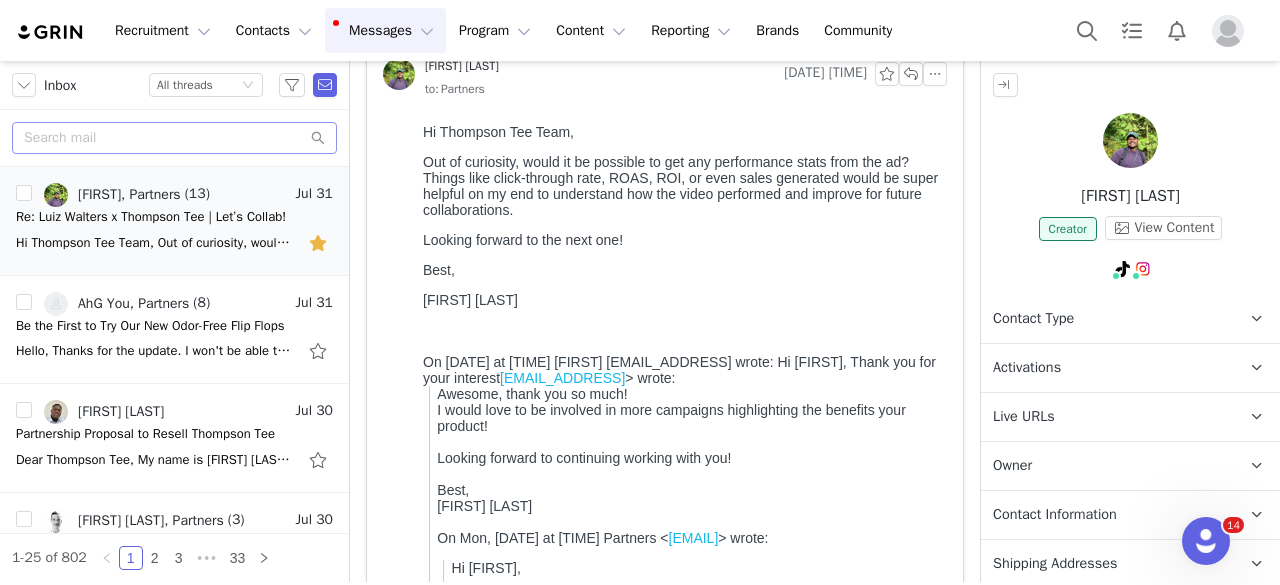 scroll, scrollTop: 300, scrollLeft: 0, axis: vertical 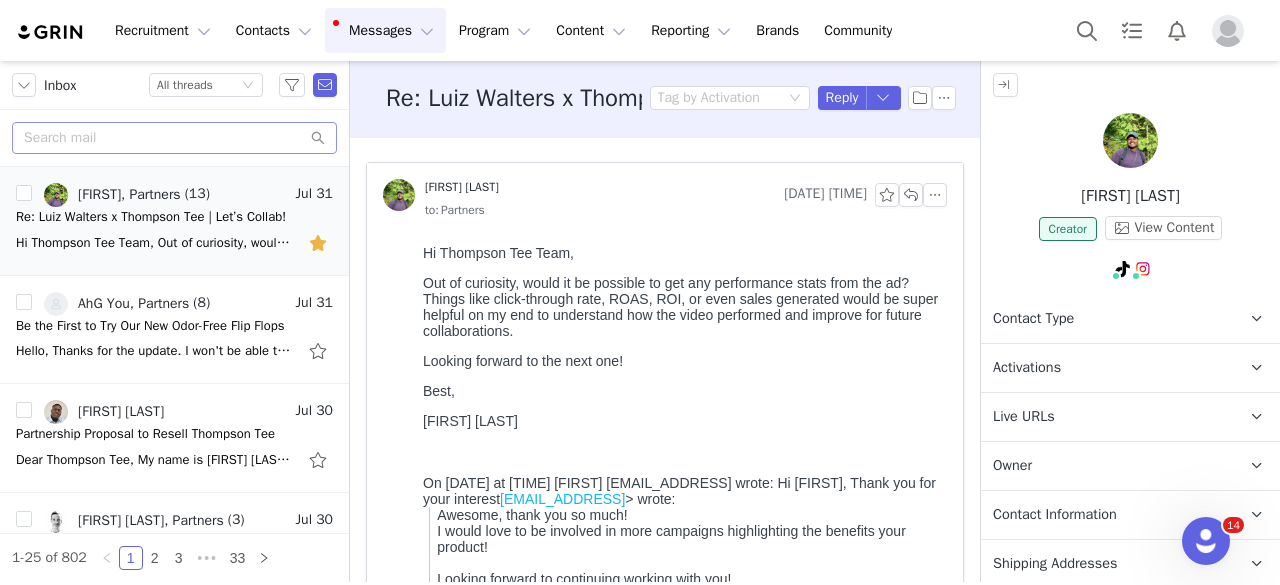 click on "Out of curiosity, would it be possible to get any performance stats from the ad? Things like click-through rate, ROAS, ROI, or even sales generated would be super helpful on my end to understand how the video performed and improve for future collaborations." at bounding box center [681, 307] 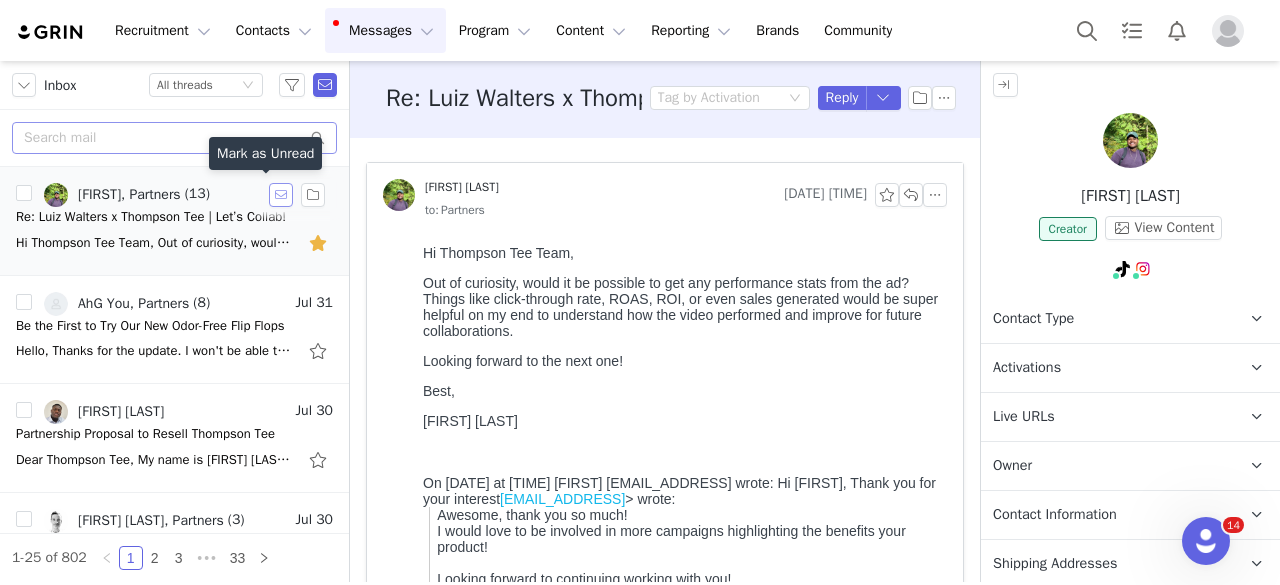 click at bounding box center [281, 195] 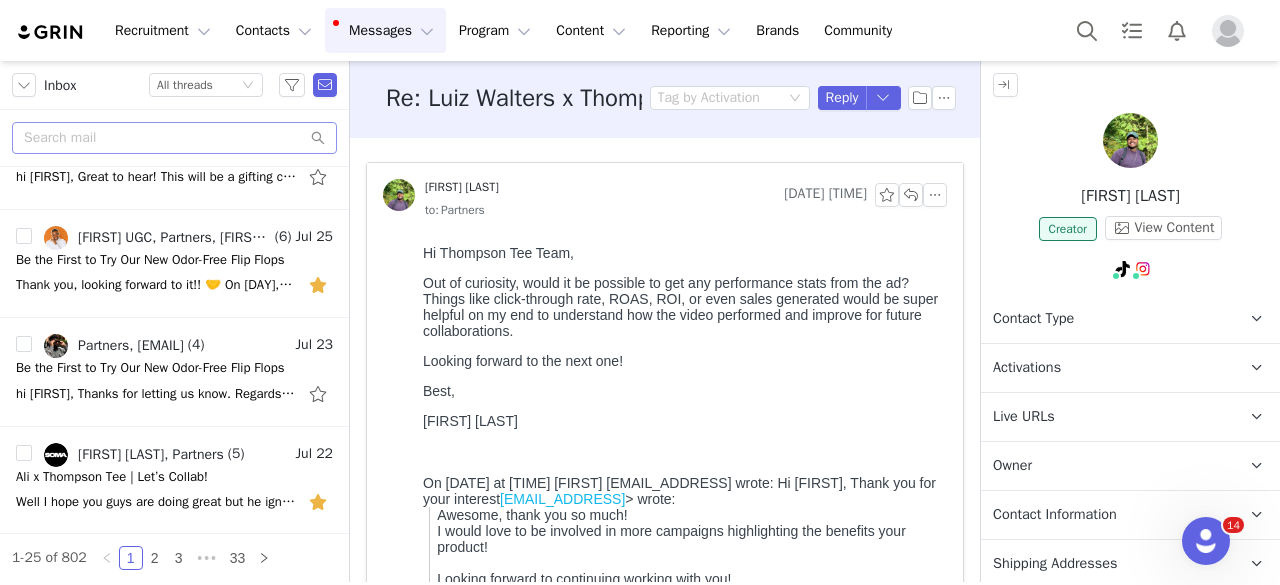 scroll, scrollTop: 0, scrollLeft: 0, axis: both 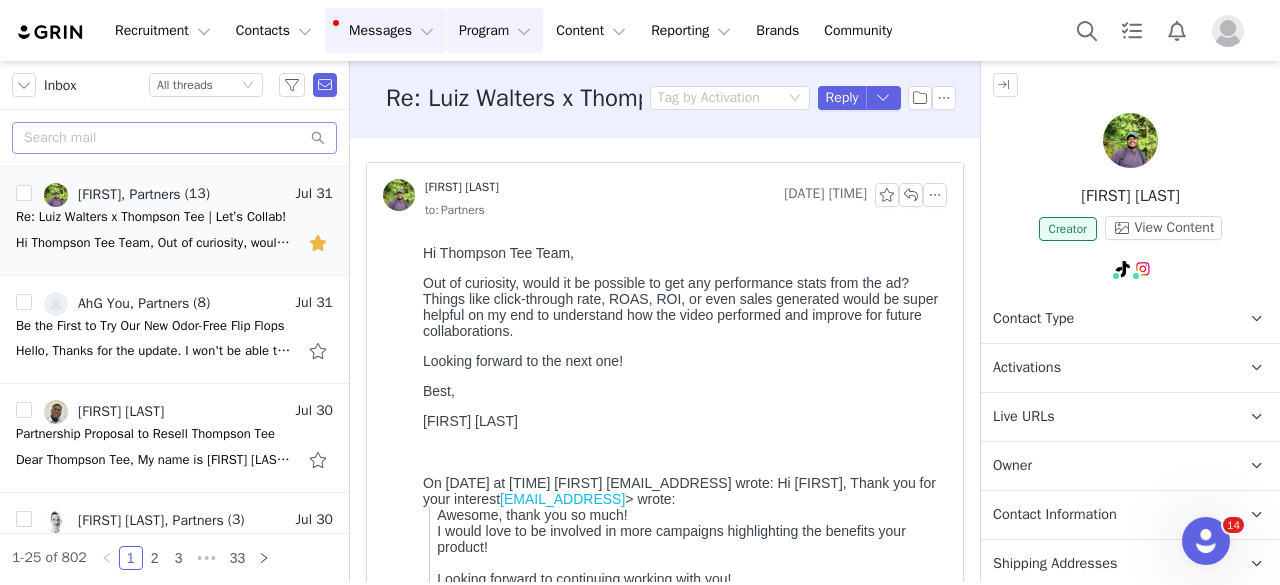 click on "Program Program" at bounding box center (495, 30) 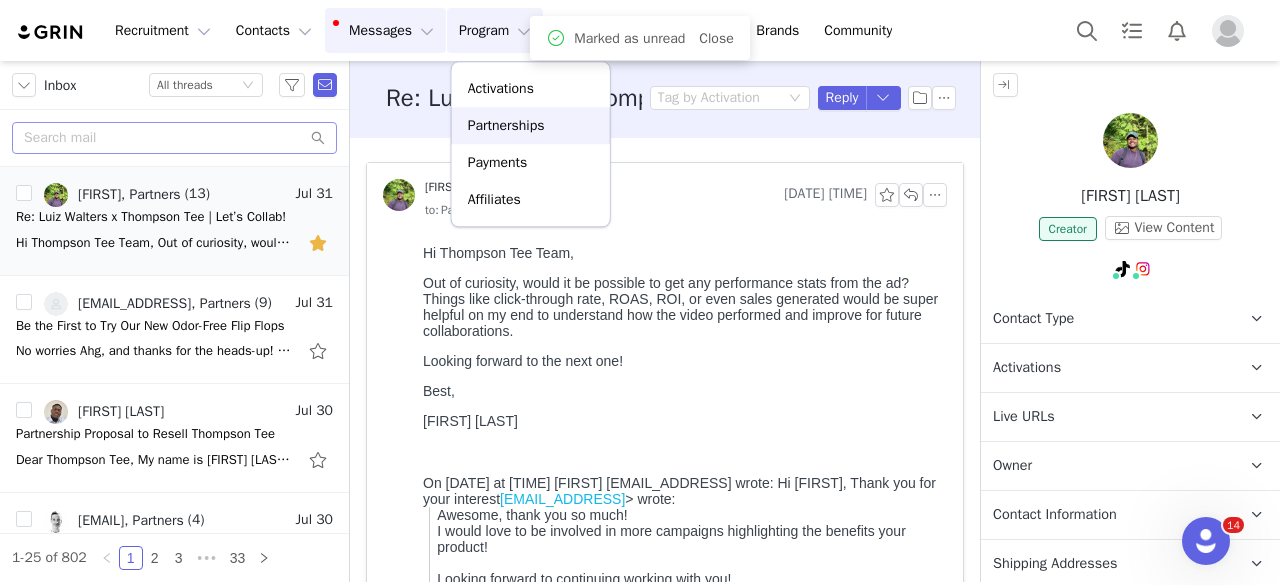 click on "Partnerships" at bounding box center [506, 125] 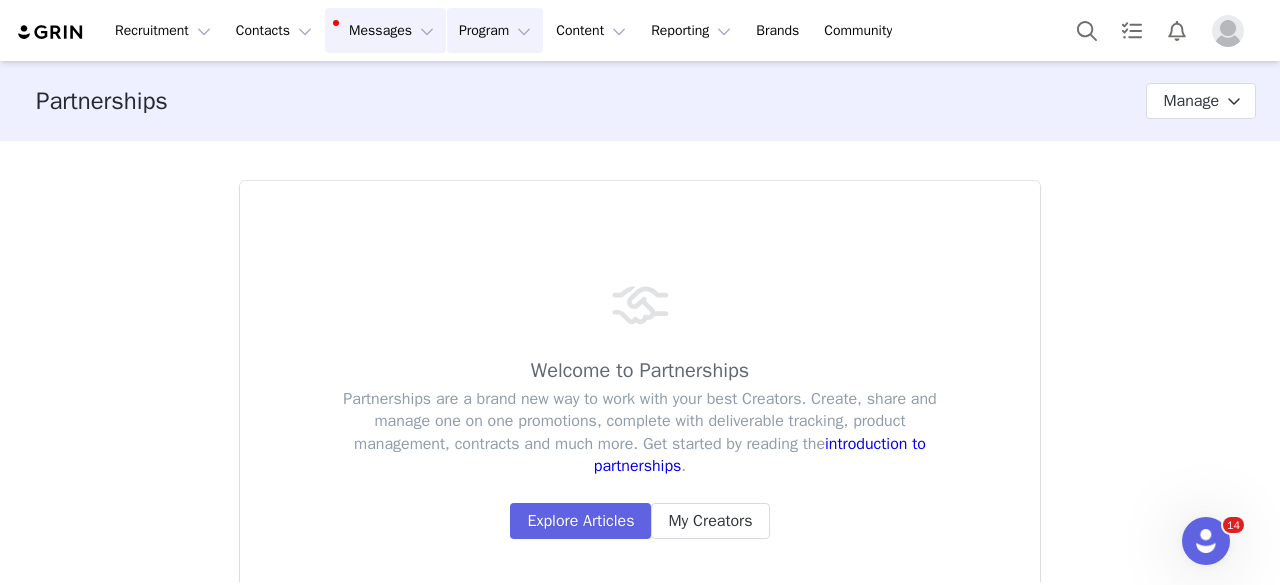 click on "Messages Messages" at bounding box center (385, 30) 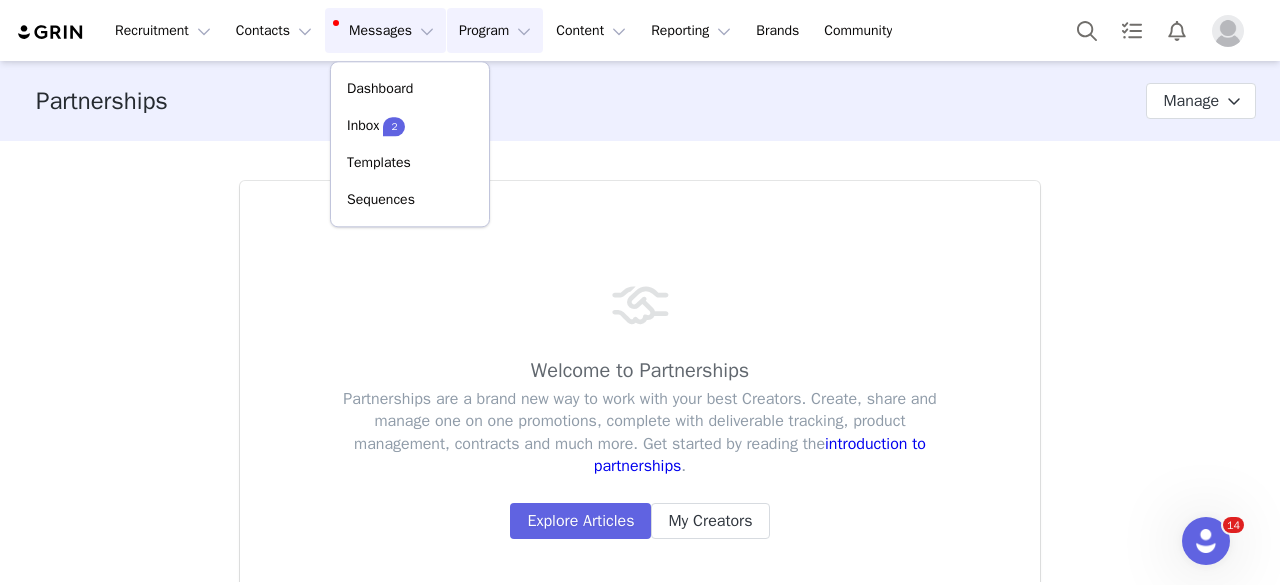 click on "Program Program" at bounding box center [495, 30] 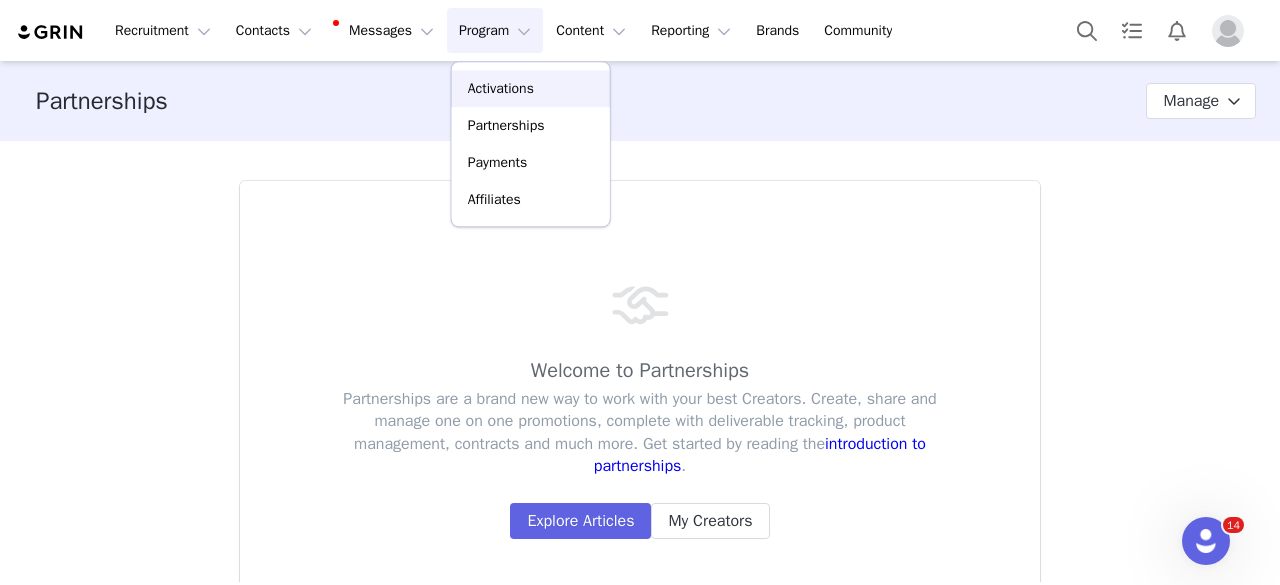 click on "Activations" at bounding box center (531, 88) 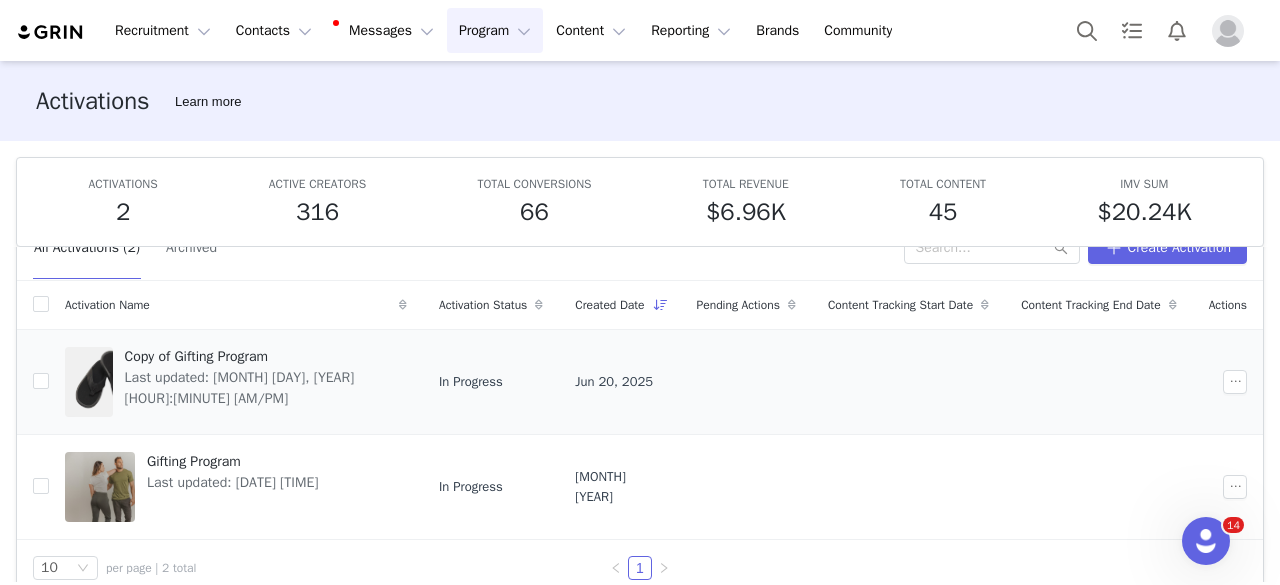 scroll, scrollTop: 76, scrollLeft: 0, axis: vertical 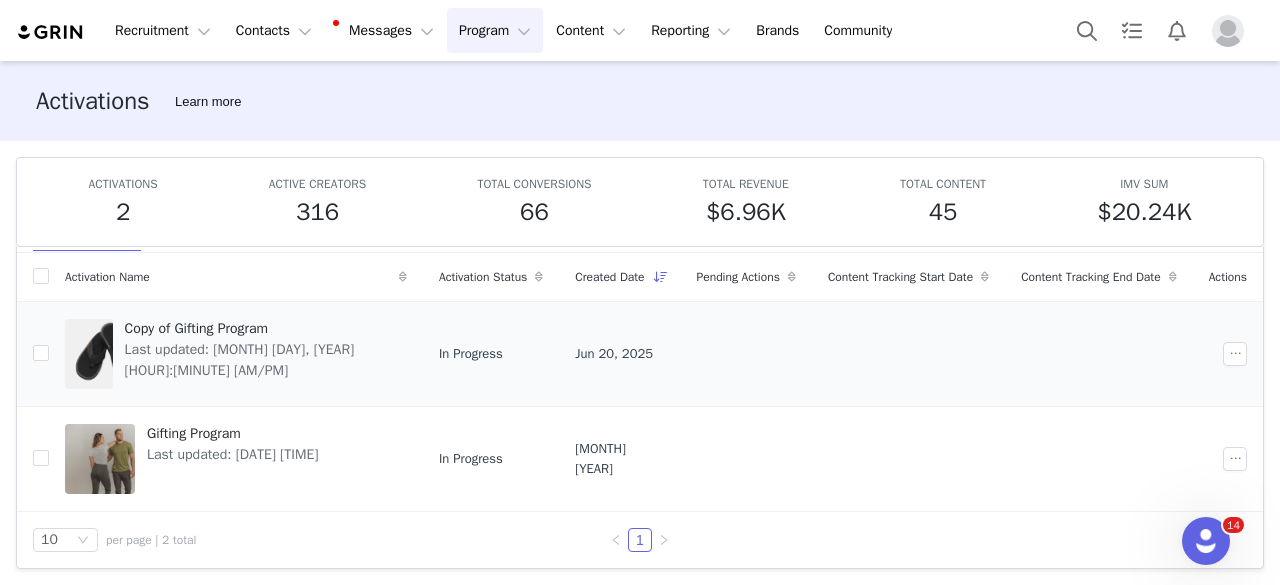 click on "Copy of Gifting Program" at bounding box center [260, 328] 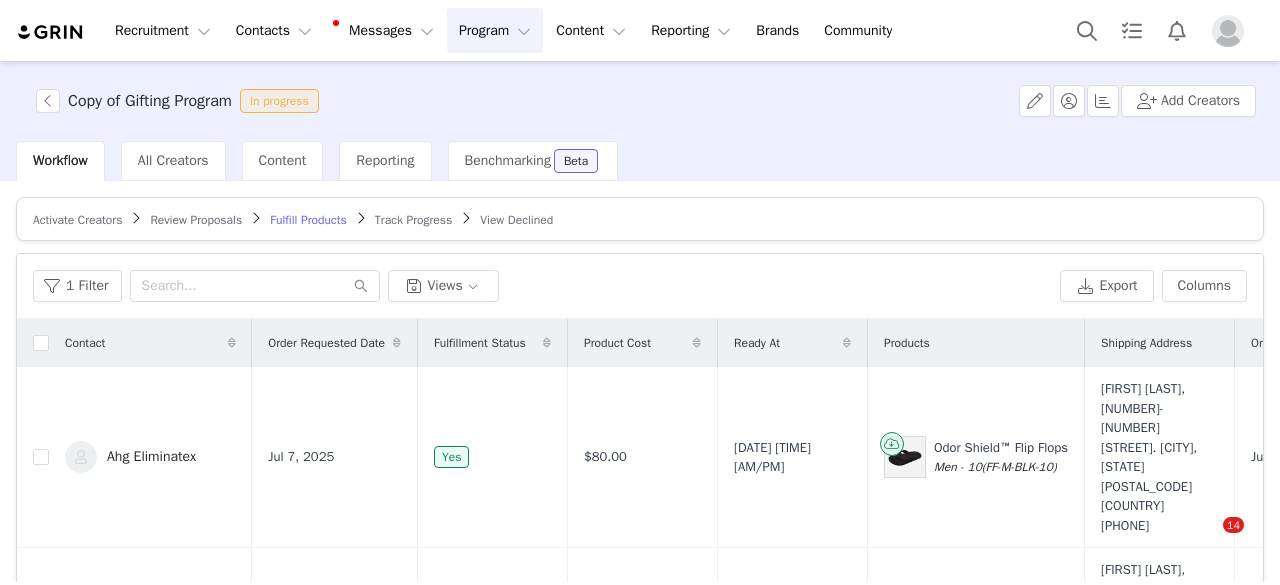 scroll, scrollTop: 0, scrollLeft: 0, axis: both 